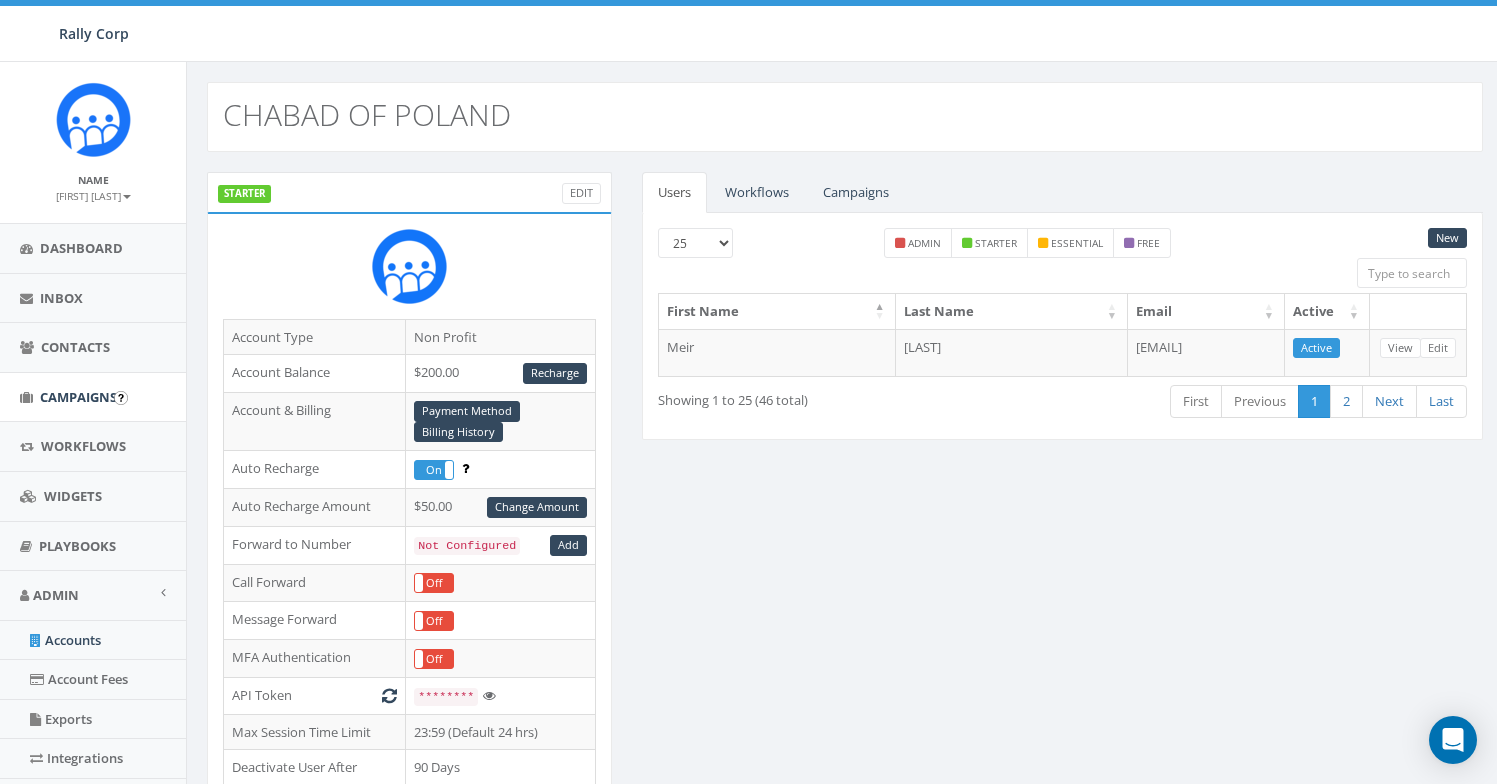 scroll, scrollTop: 654, scrollLeft: 0, axis: vertical 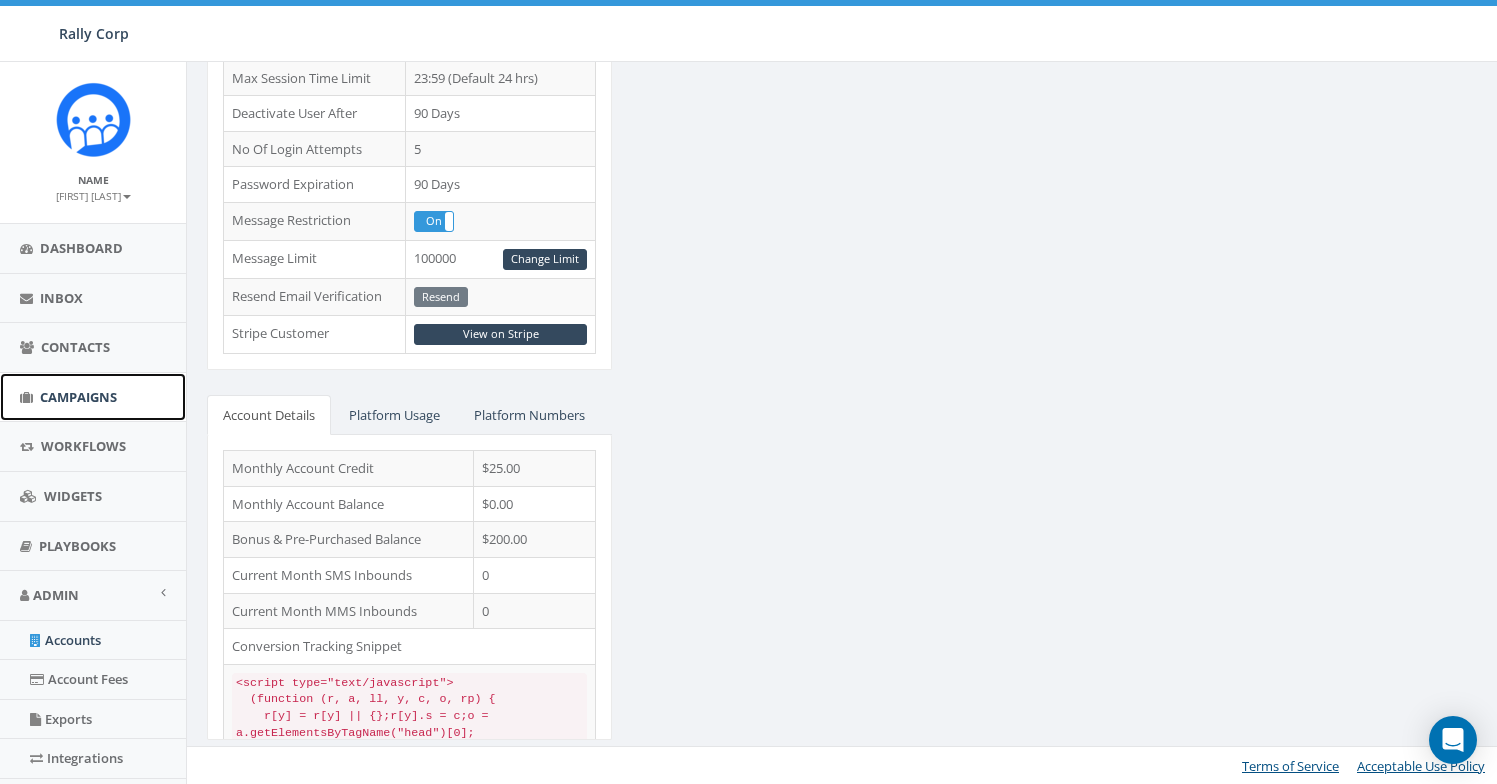 click on "Campaigns" at bounding box center (78, 397) 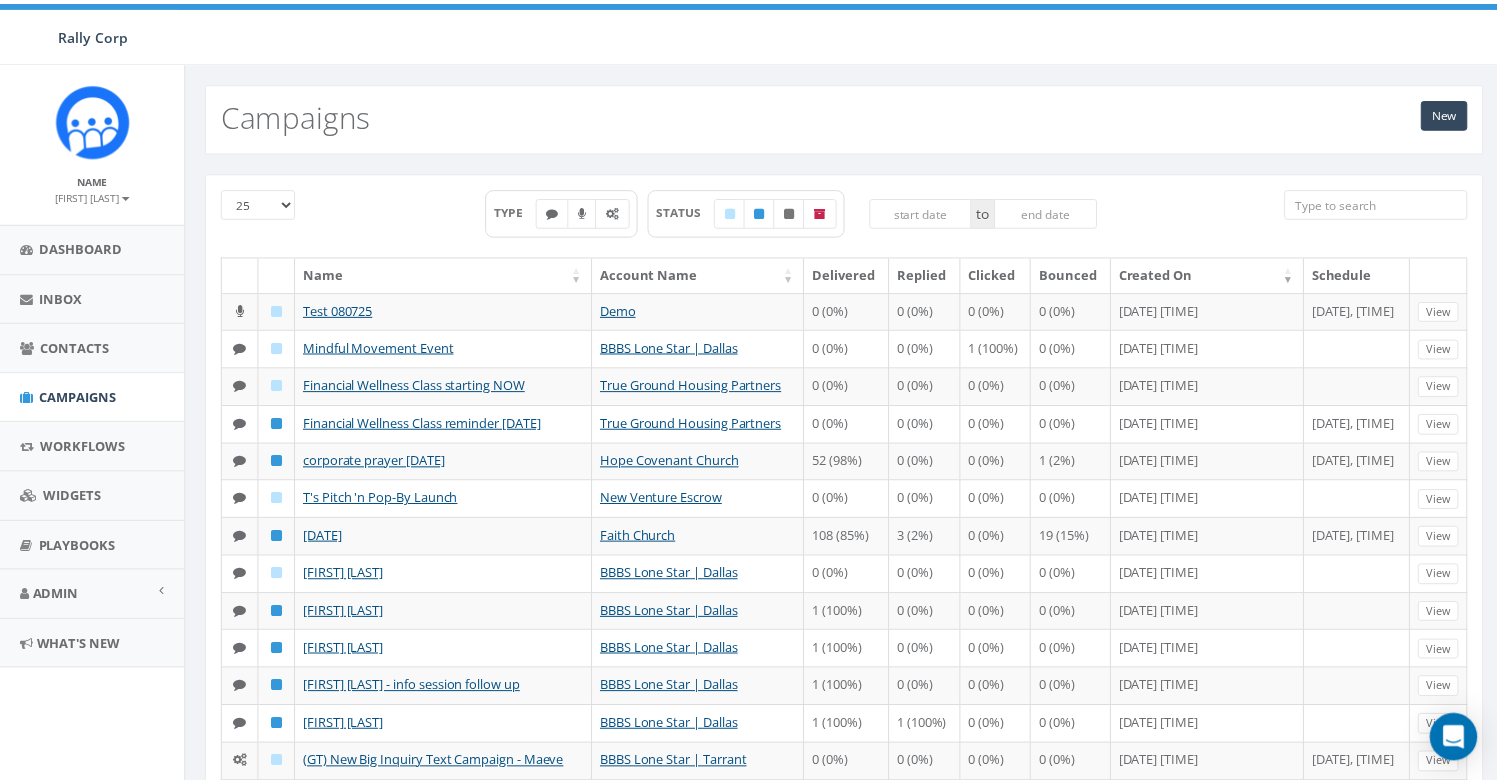 scroll, scrollTop: 0, scrollLeft: 0, axis: both 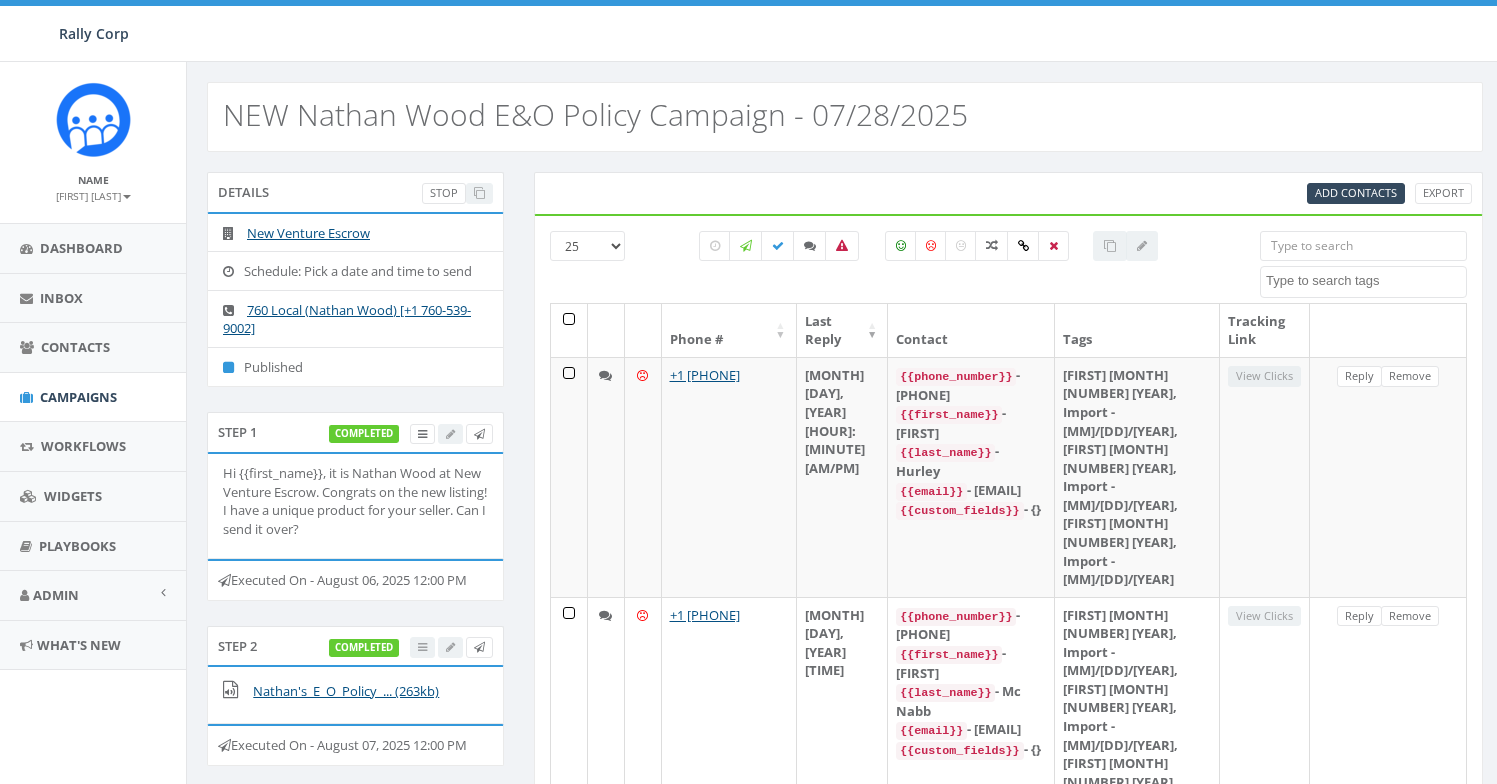 select 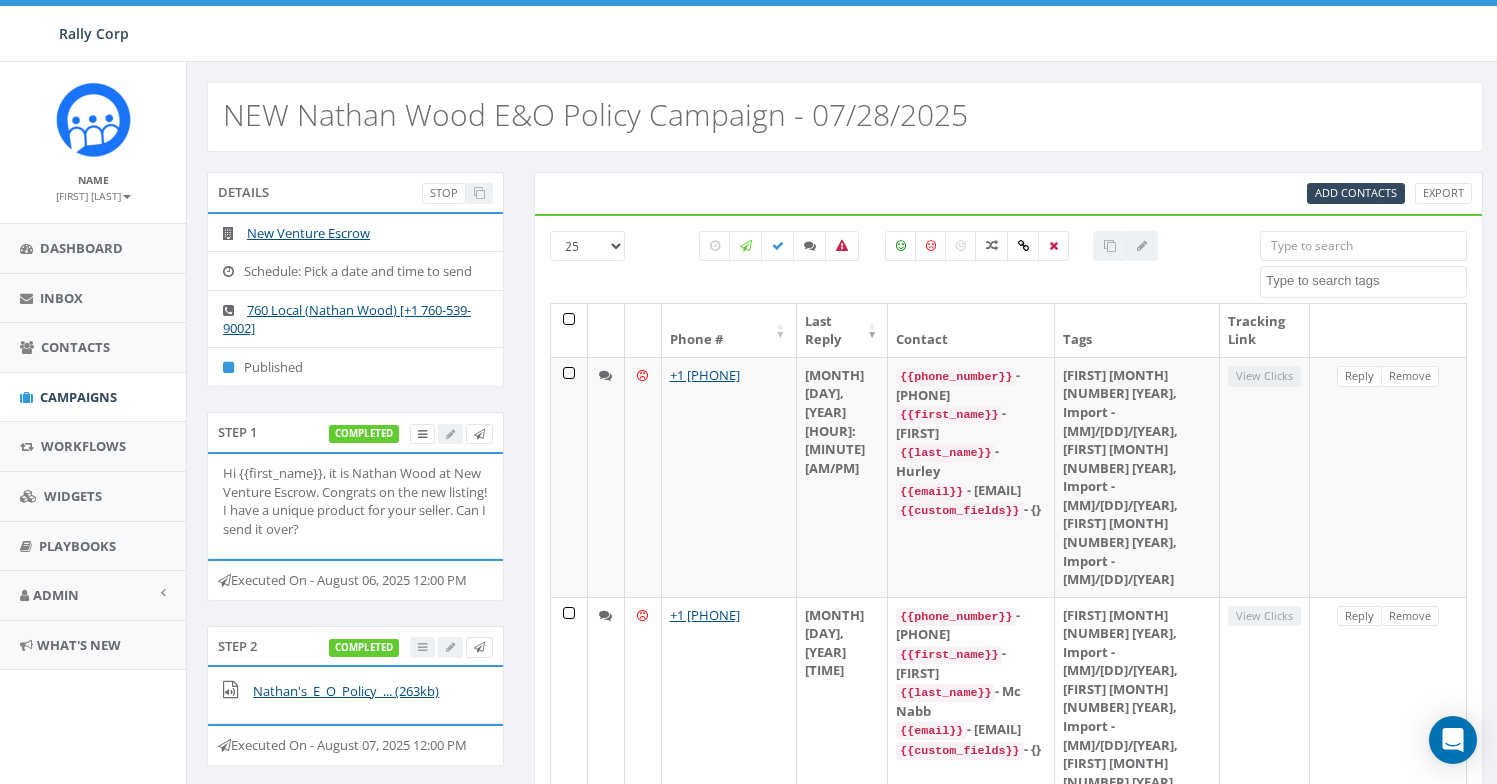 click on "25 50 100" at bounding box center (587, 246) 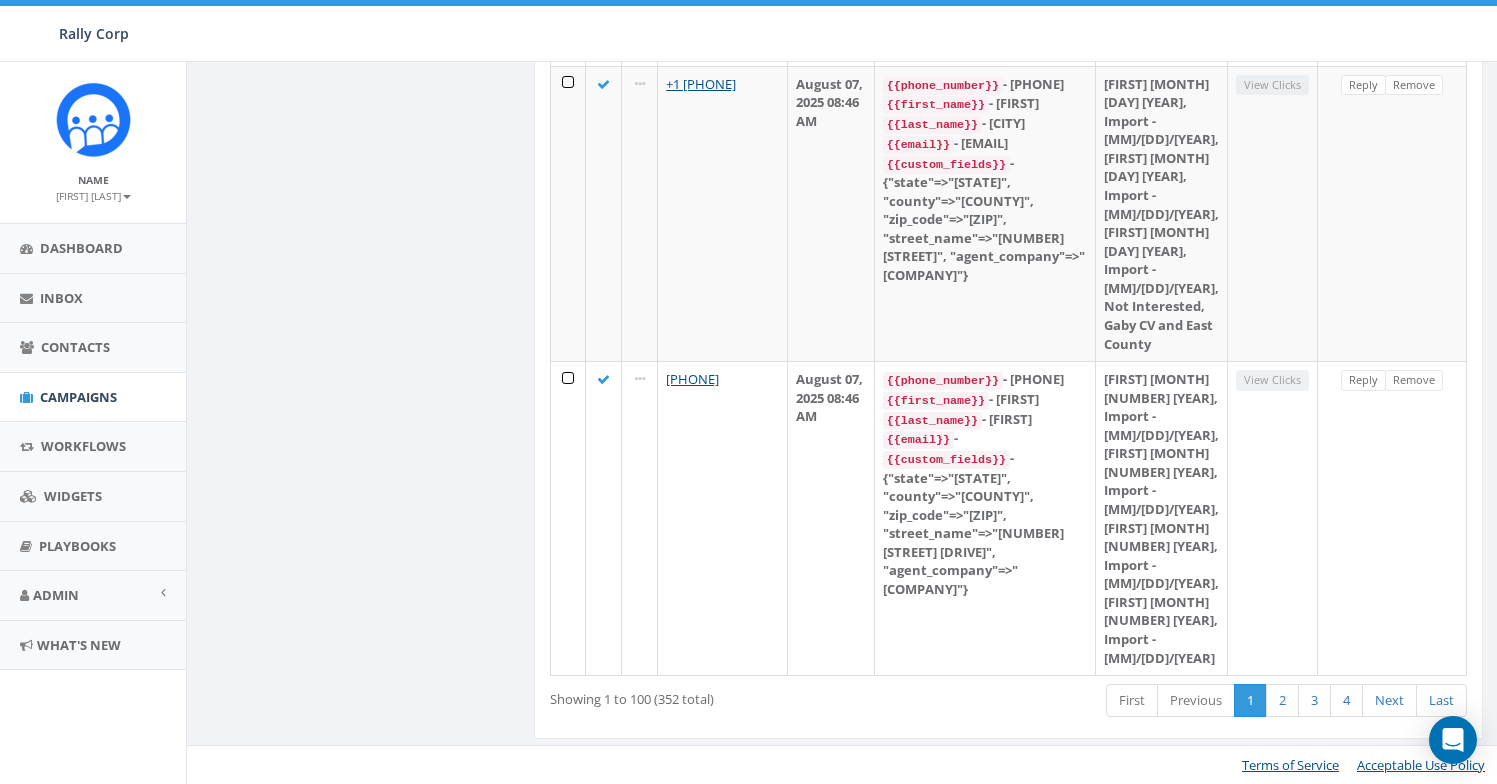 scroll, scrollTop: 27418, scrollLeft: 0, axis: vertical 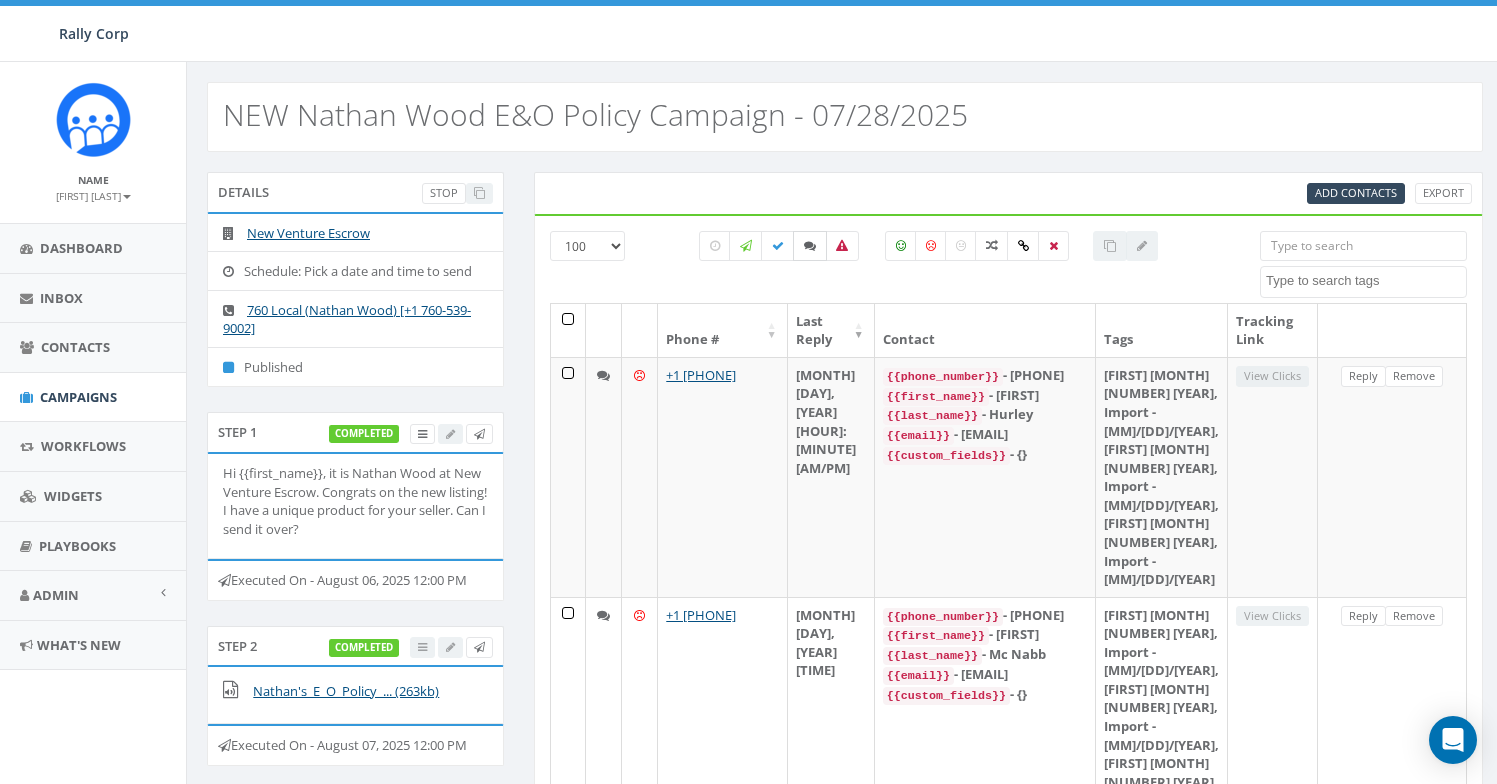 click at bounding box center [810, 246] 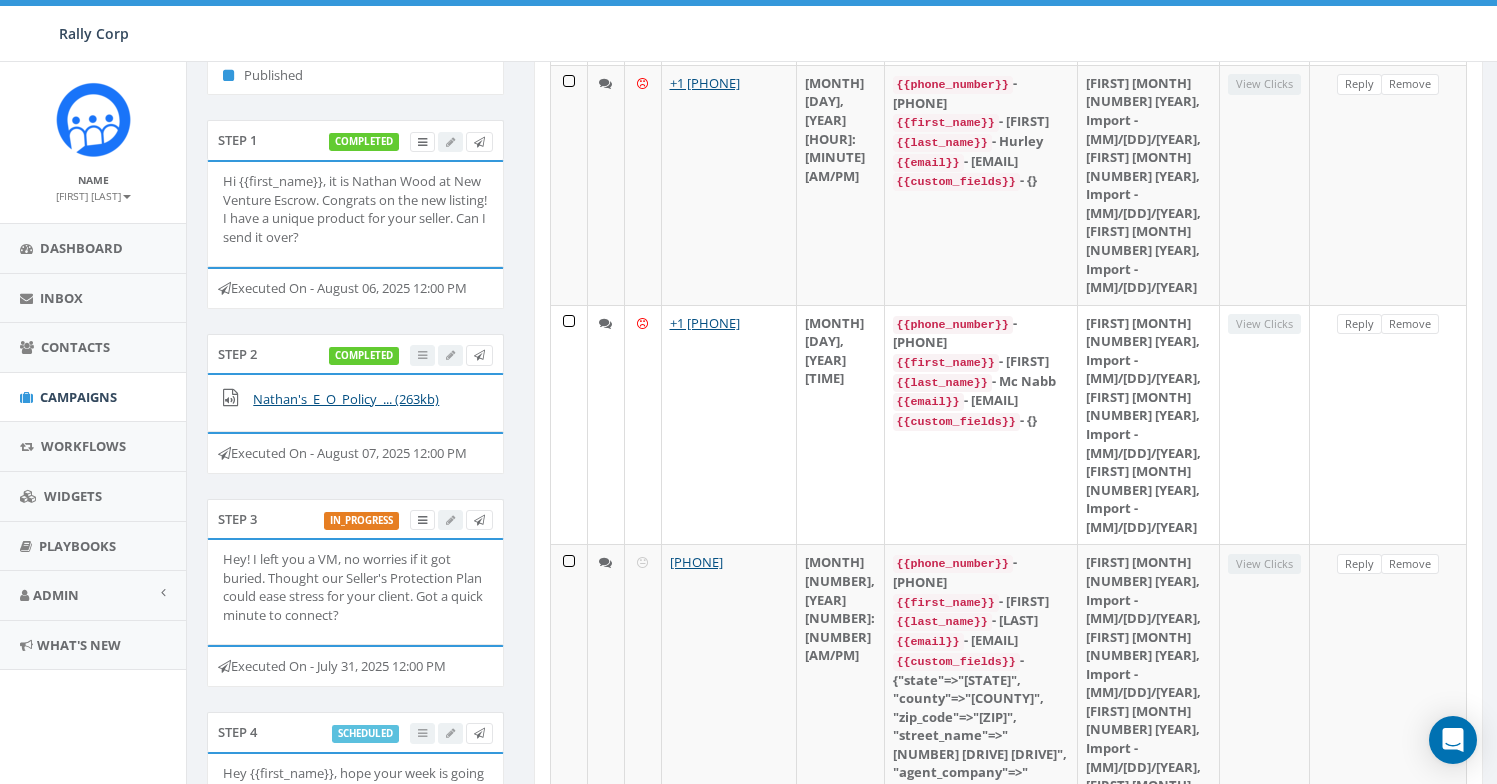 scroll, scrollTop: 291, scrollLeft: 0, axis: vertical 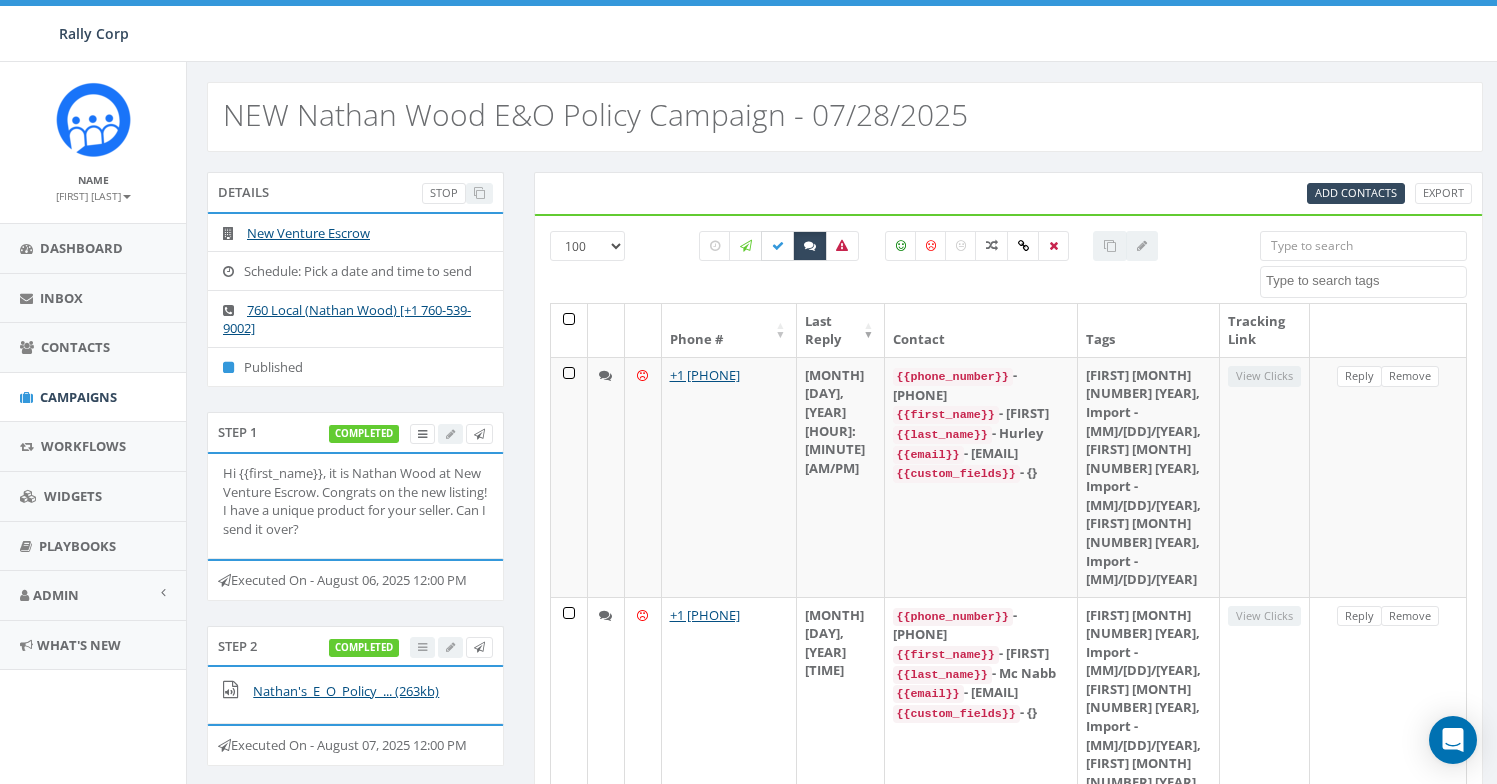 click at bounding box center [778, 246] 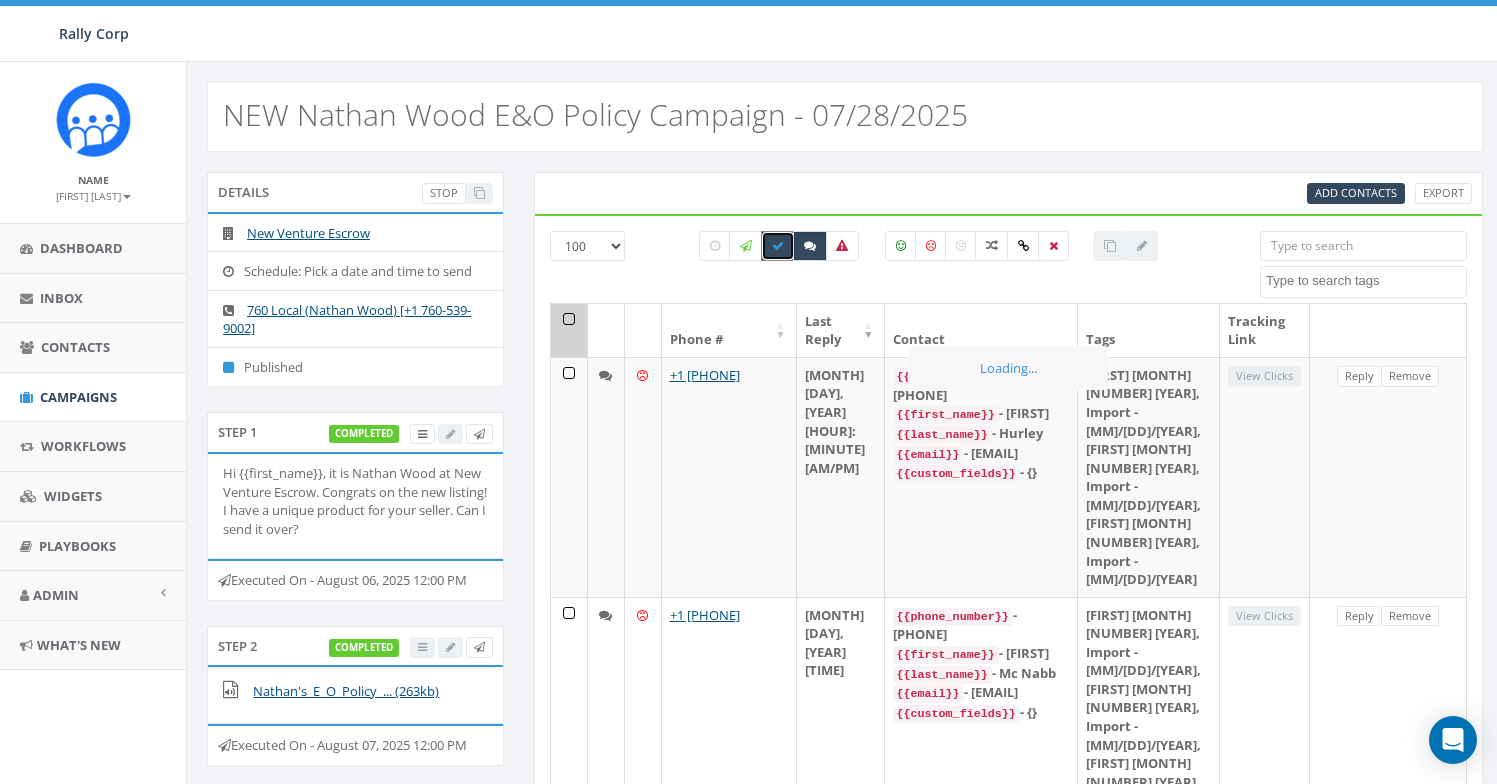click on "25 50 100" at bounding box center (587, 246) 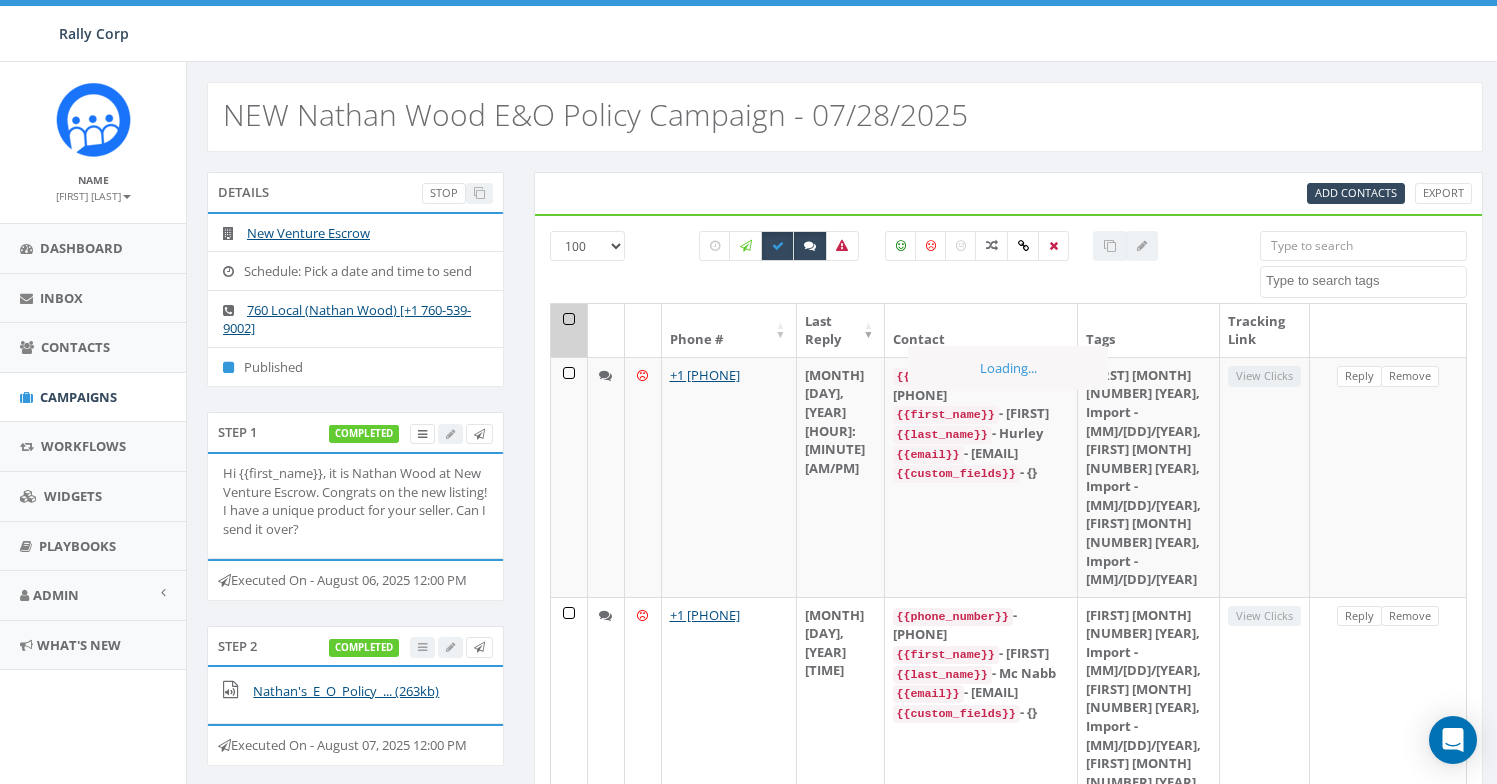 select on "25" 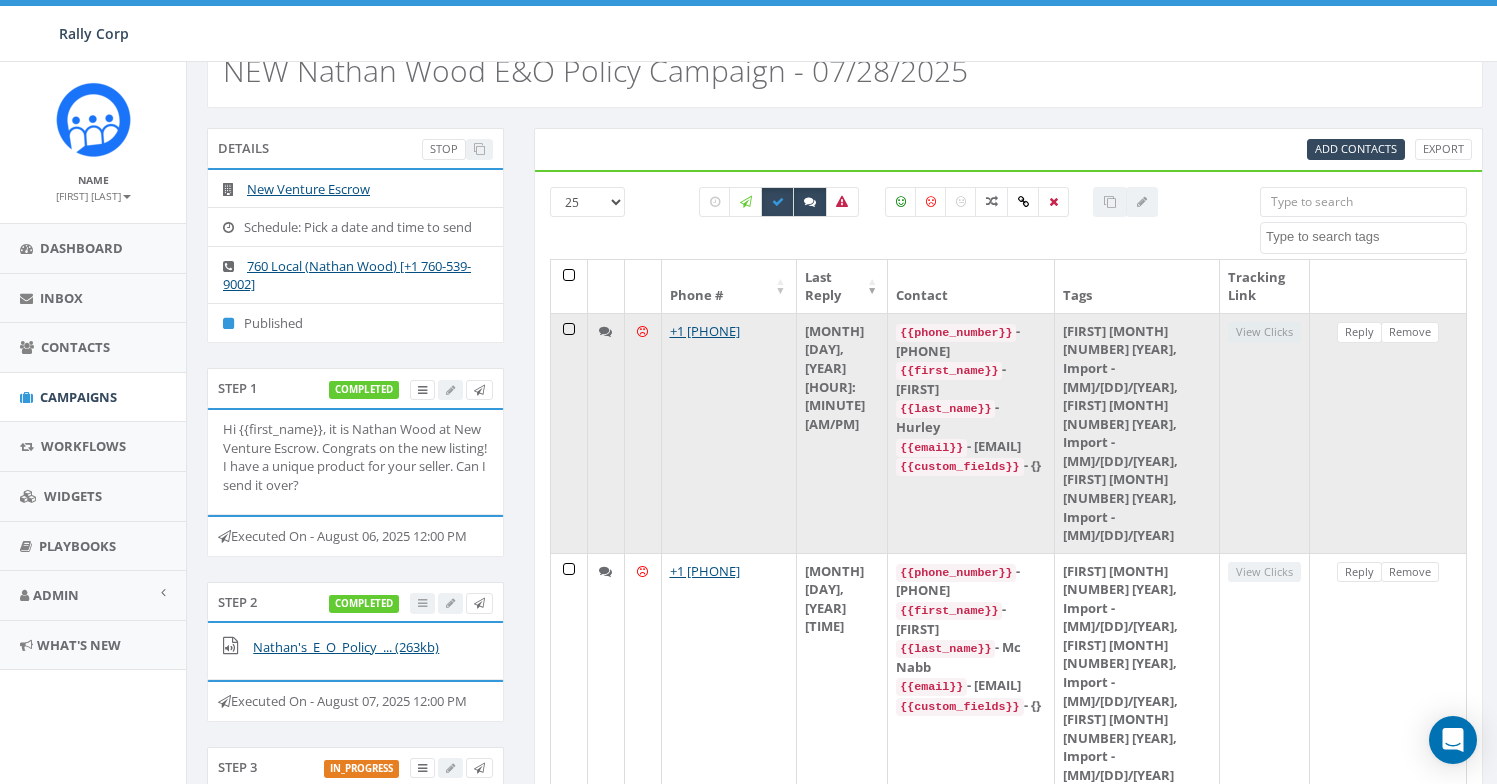 scroll, scrollTop: 0, scrollLeft: 0, axis: both 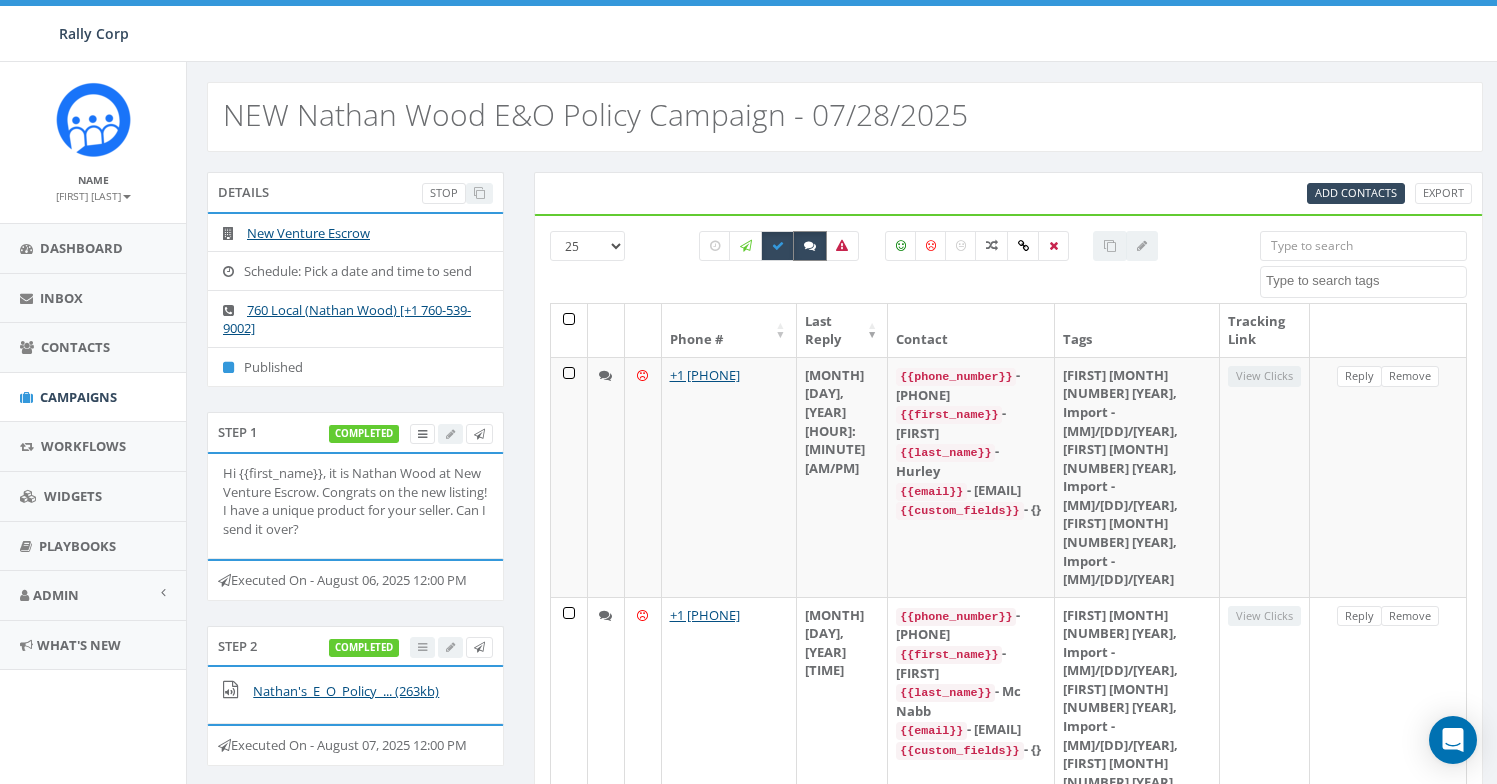 click at bounding box center (810, 246) 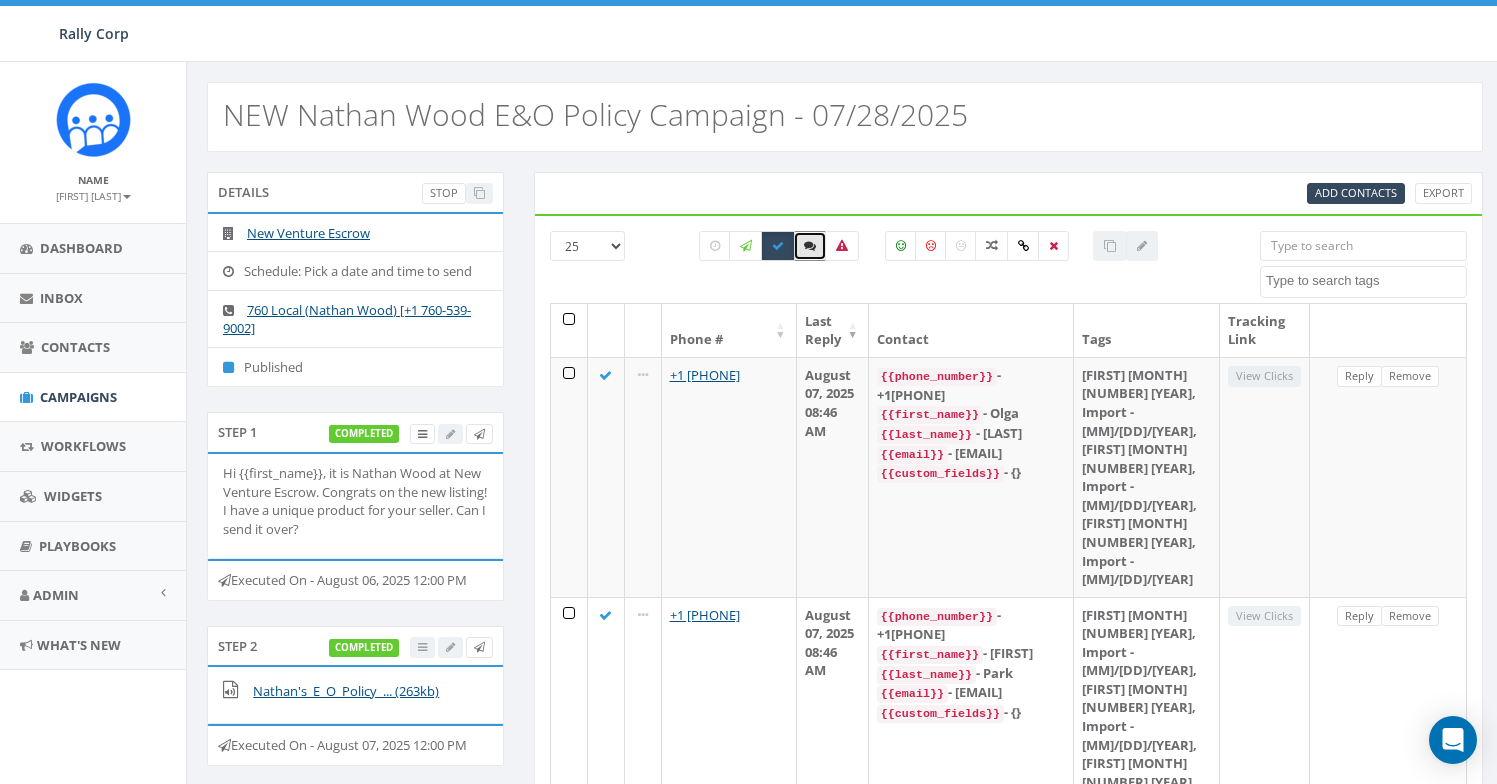 click on "All 0 contact(s) on current page All 308 contact(s) filtered" at bounding box center (929, 267) 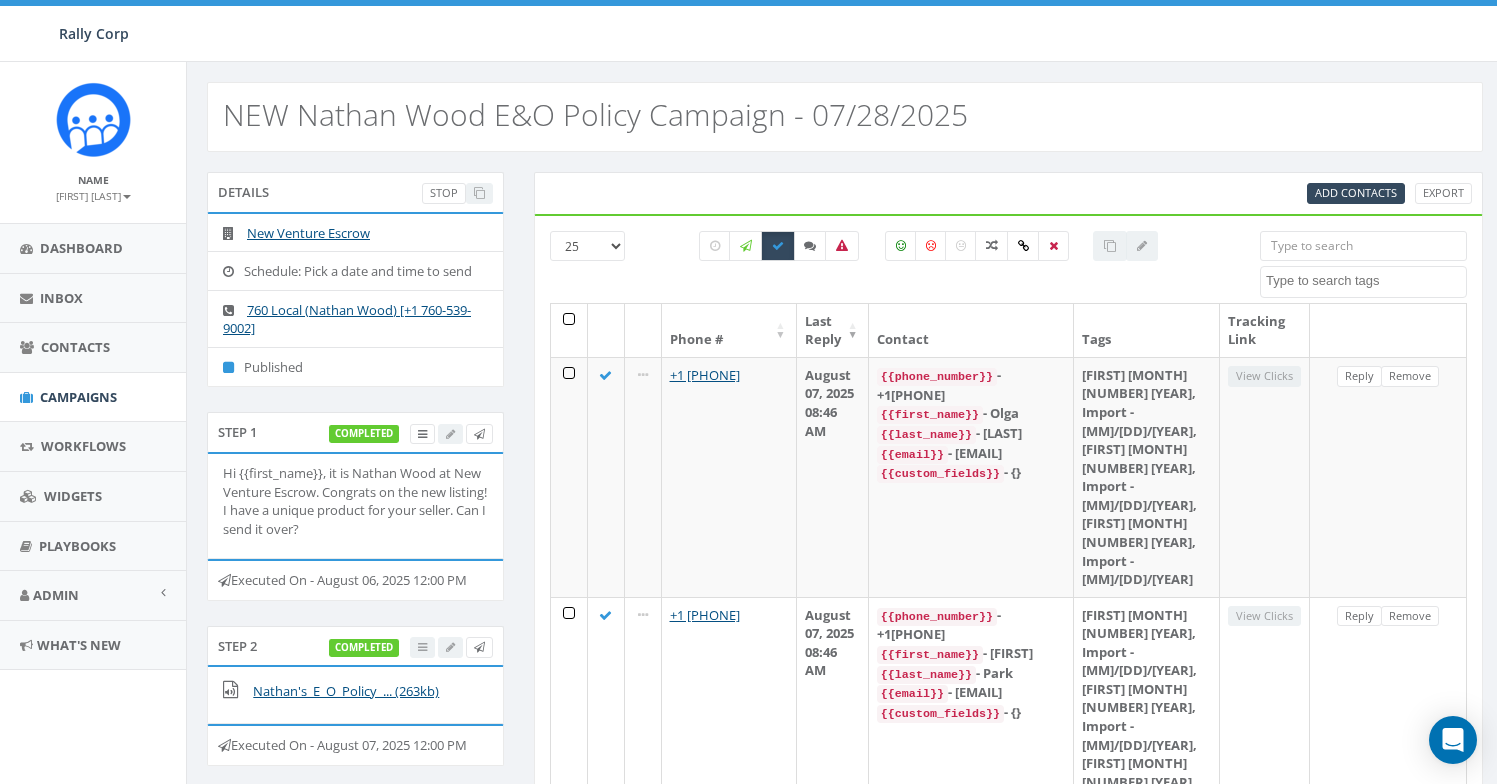 click on "25 50 100" at bounding box center [587, 246] 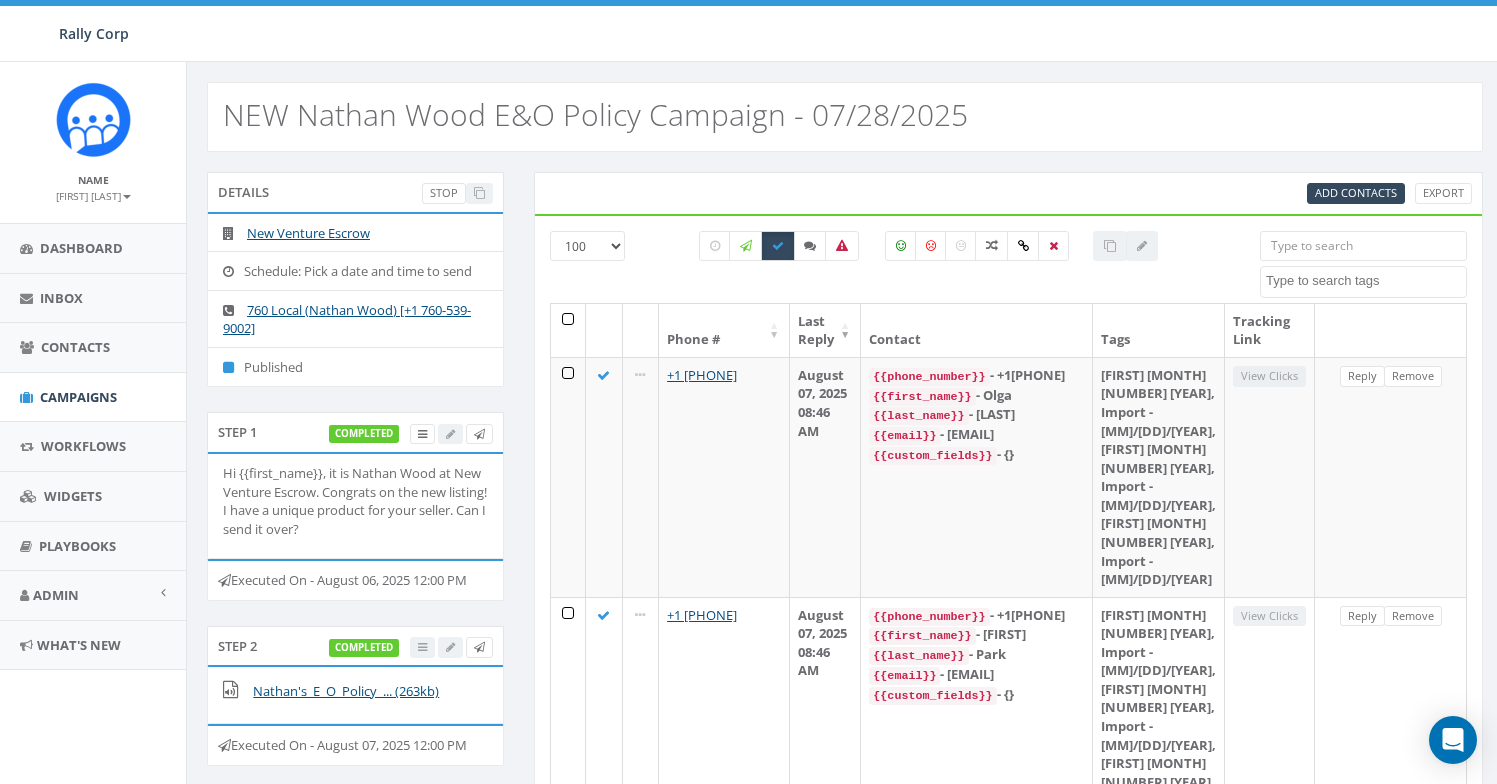 click on "All 0 contact(s) on current page All 308 contact(s) filtered" at bounding box center (929, 267) 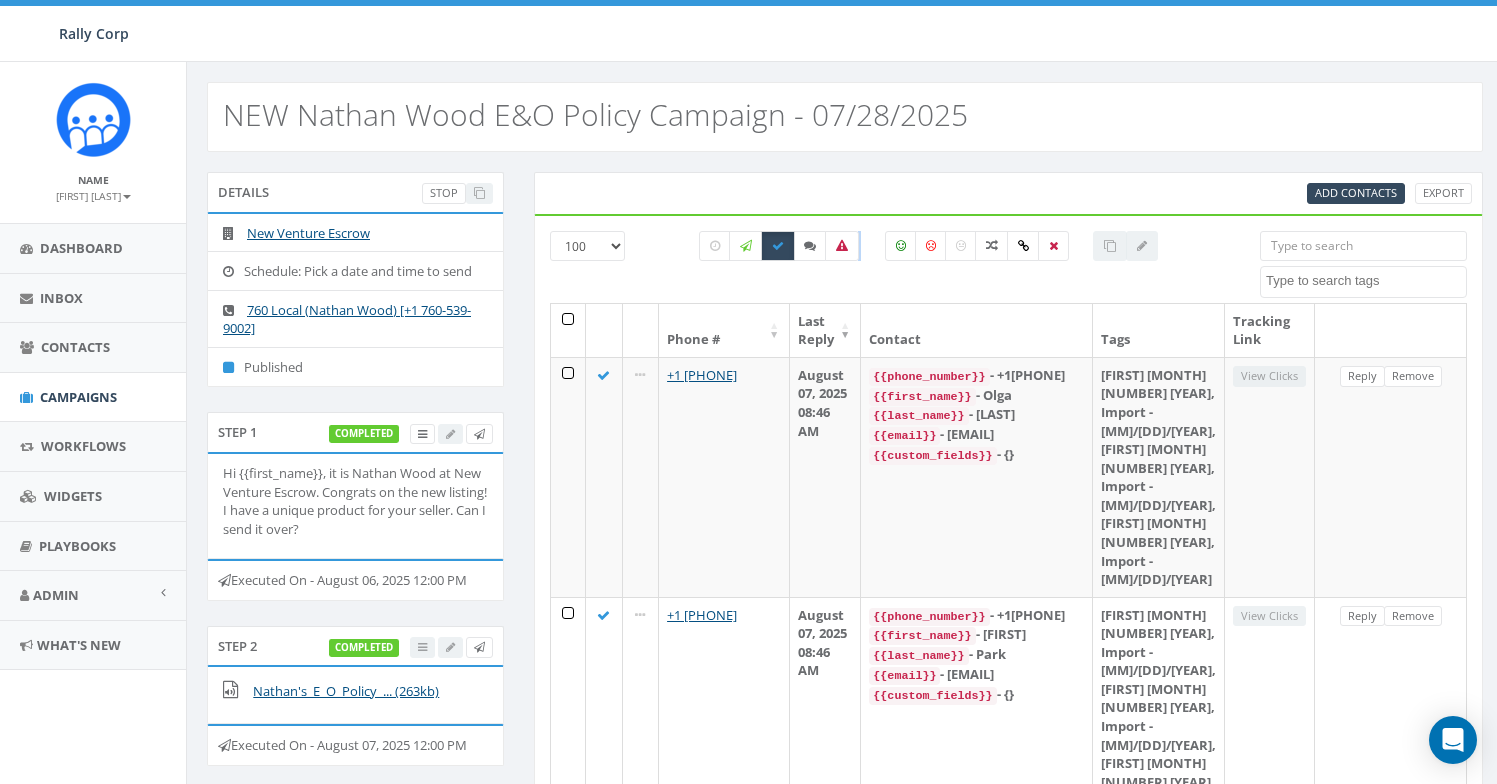click on "All 0 contact(s) on current page All 308 contact(s) filtered" at bounding box center [929, 267] 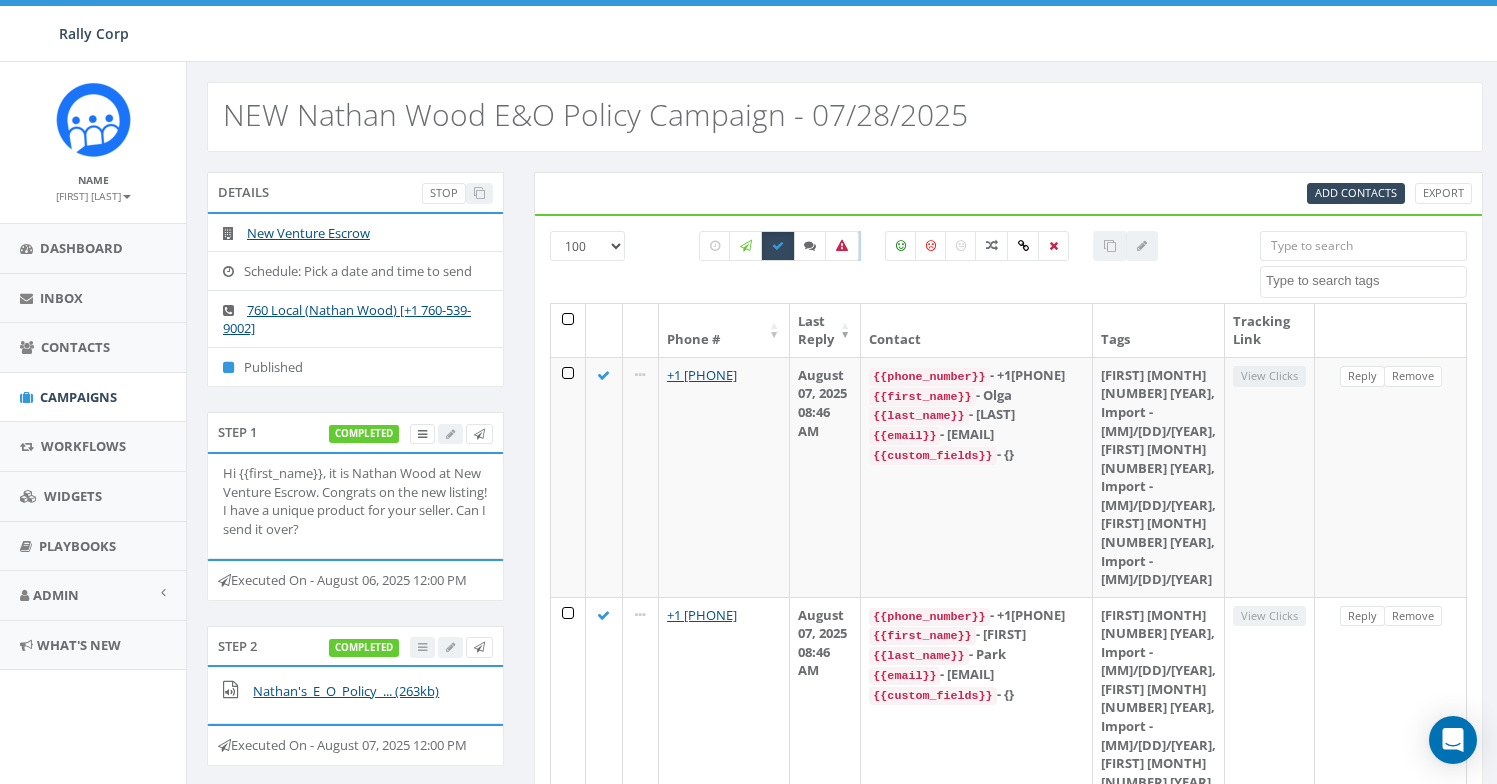 click on "25 50 100" at bounding box center [587, 246] 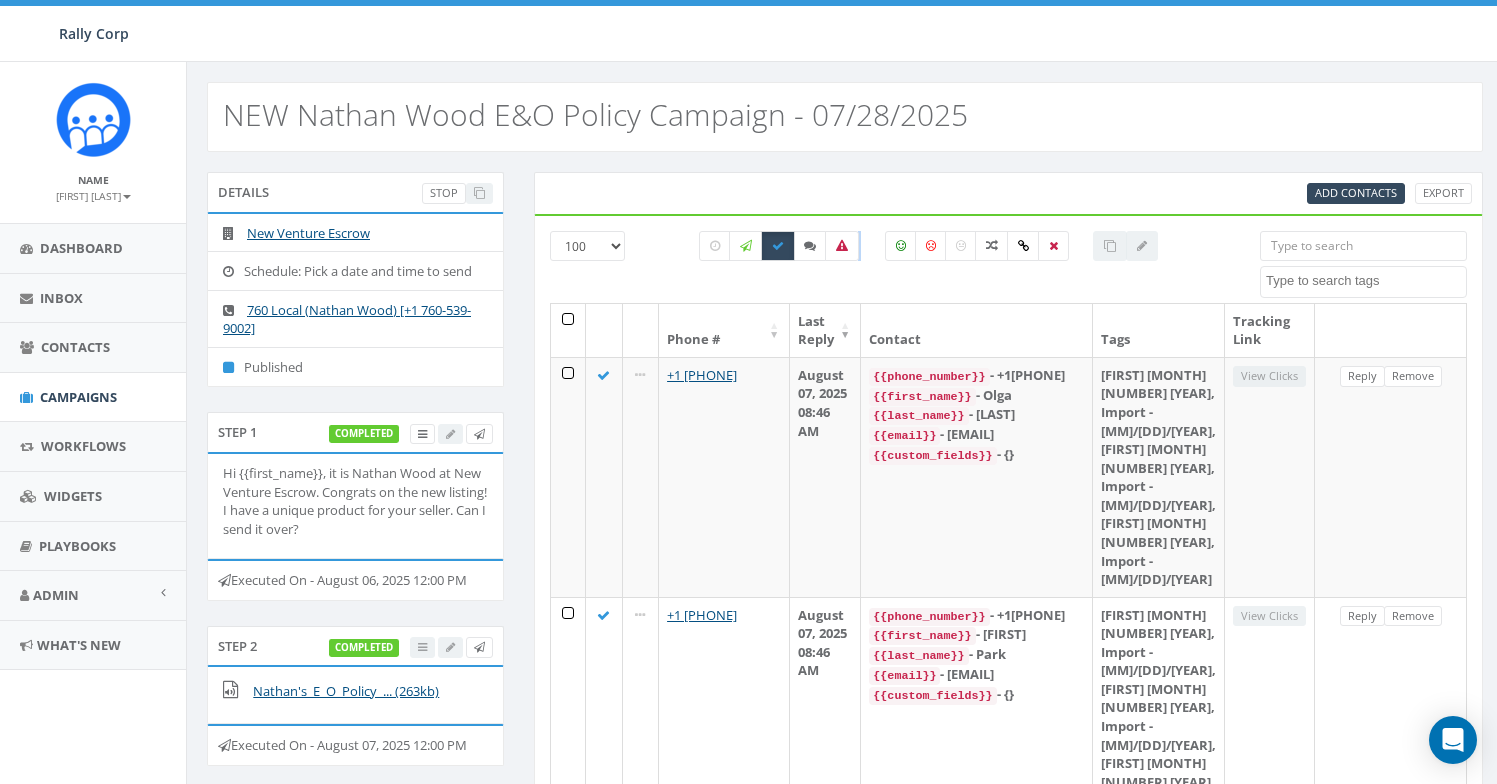 click on "25 50 100" at bounding box center (587, 246) 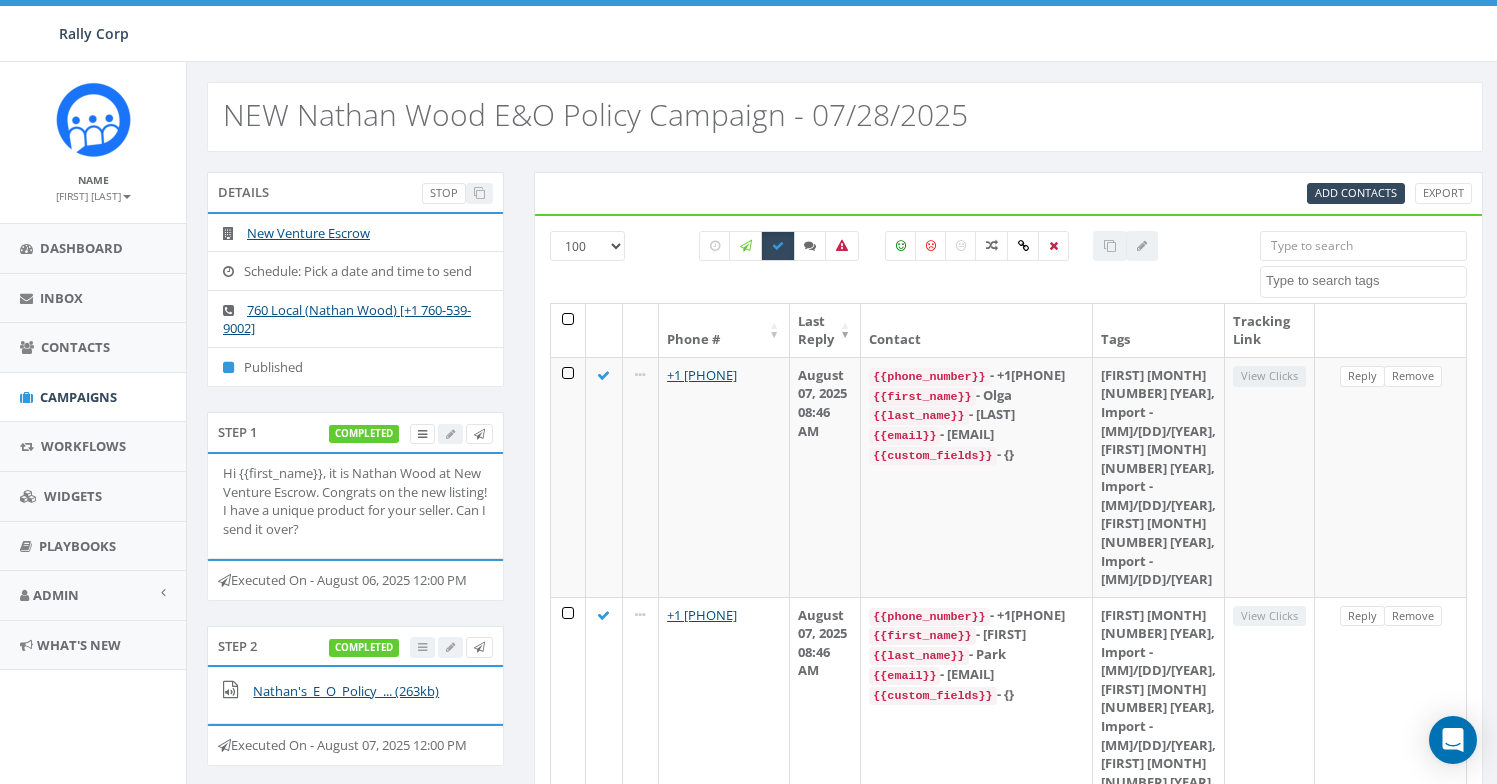 click on "All 0 contact(s) on current page All 308 contact(s) filtered" at bounding box center (929, 267) 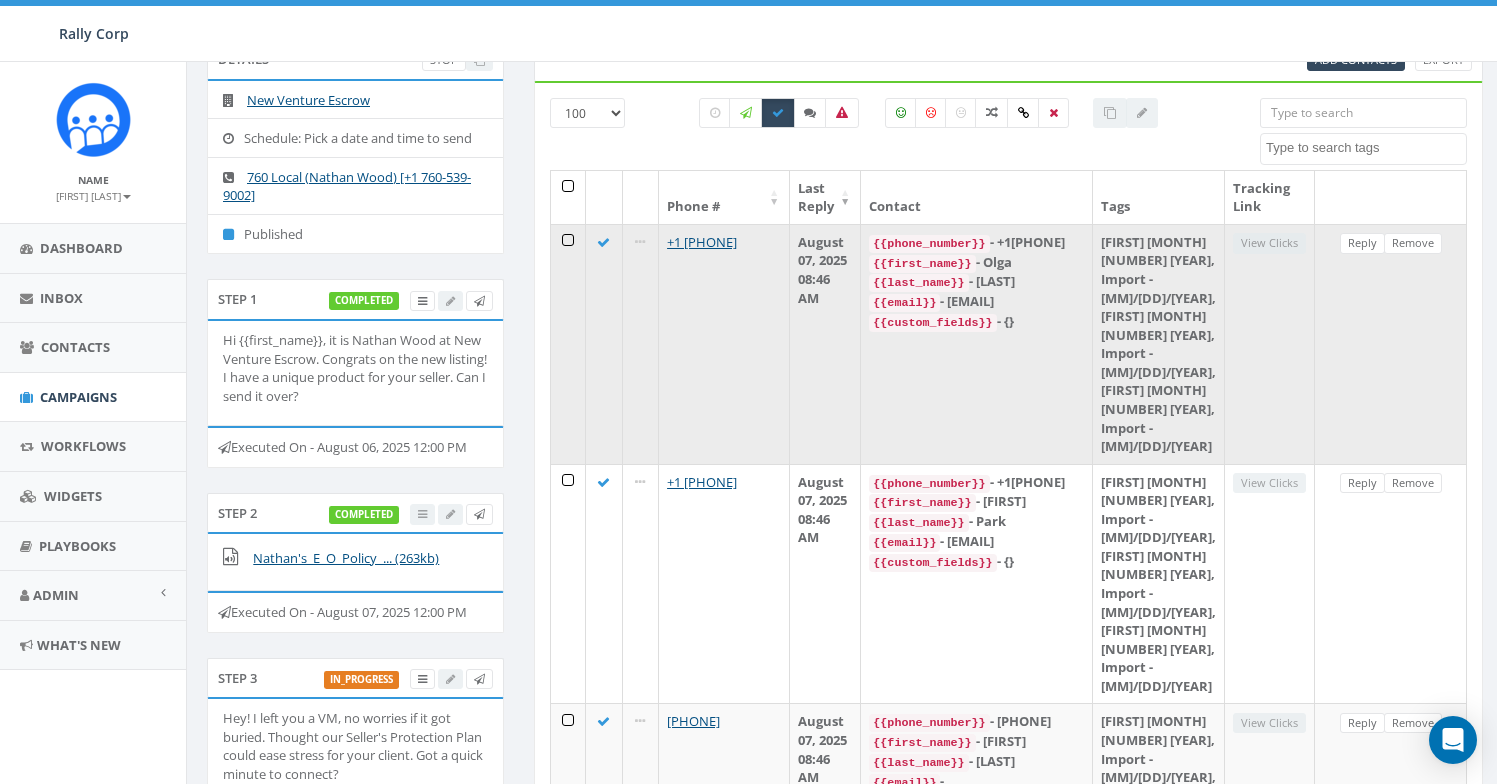 scroll, scrollTop: 129, scrollLeft: 0, axis: vertical 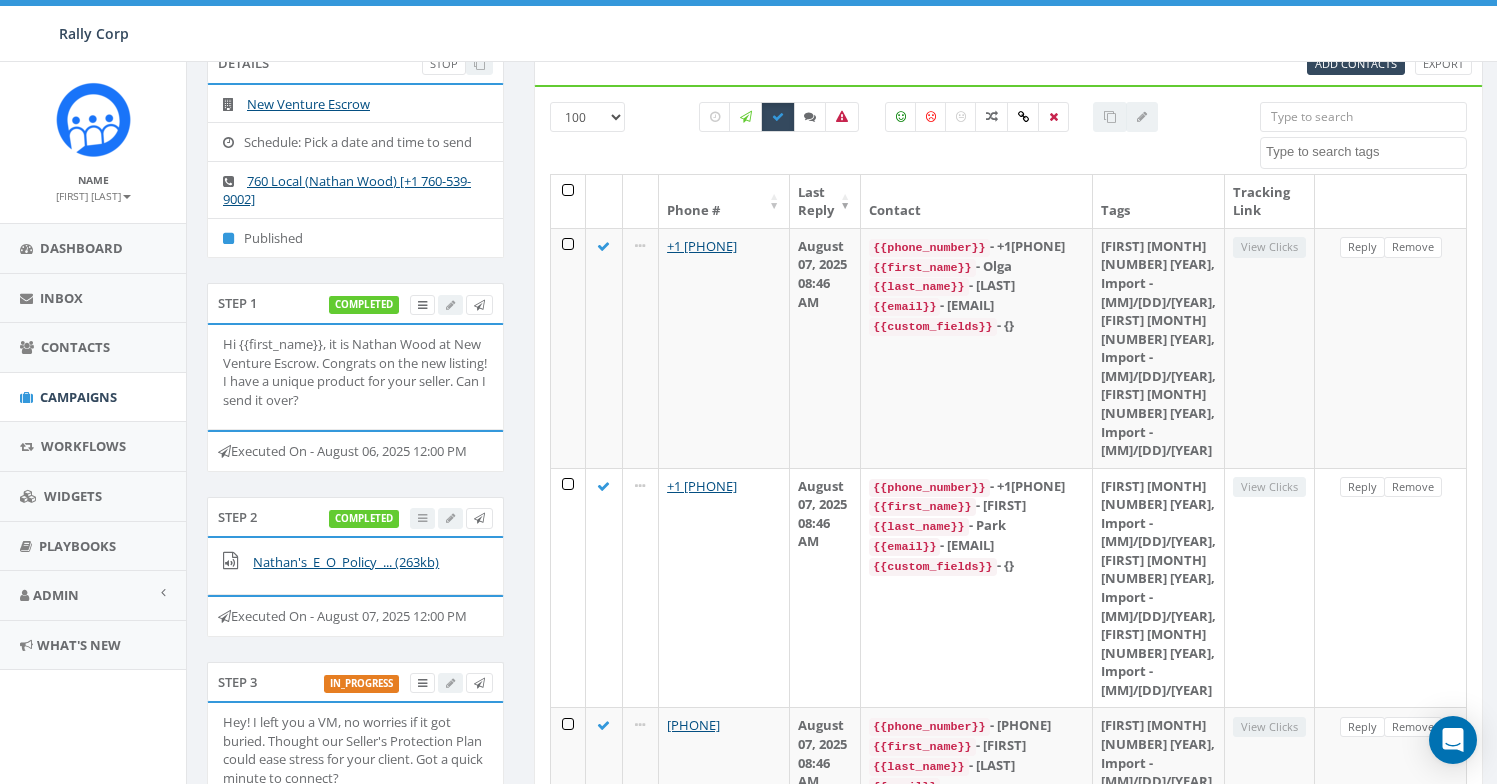 click on "All 0 contact(s) on current page All 308 contact(s) filtered" at bounding box center (929, 138) 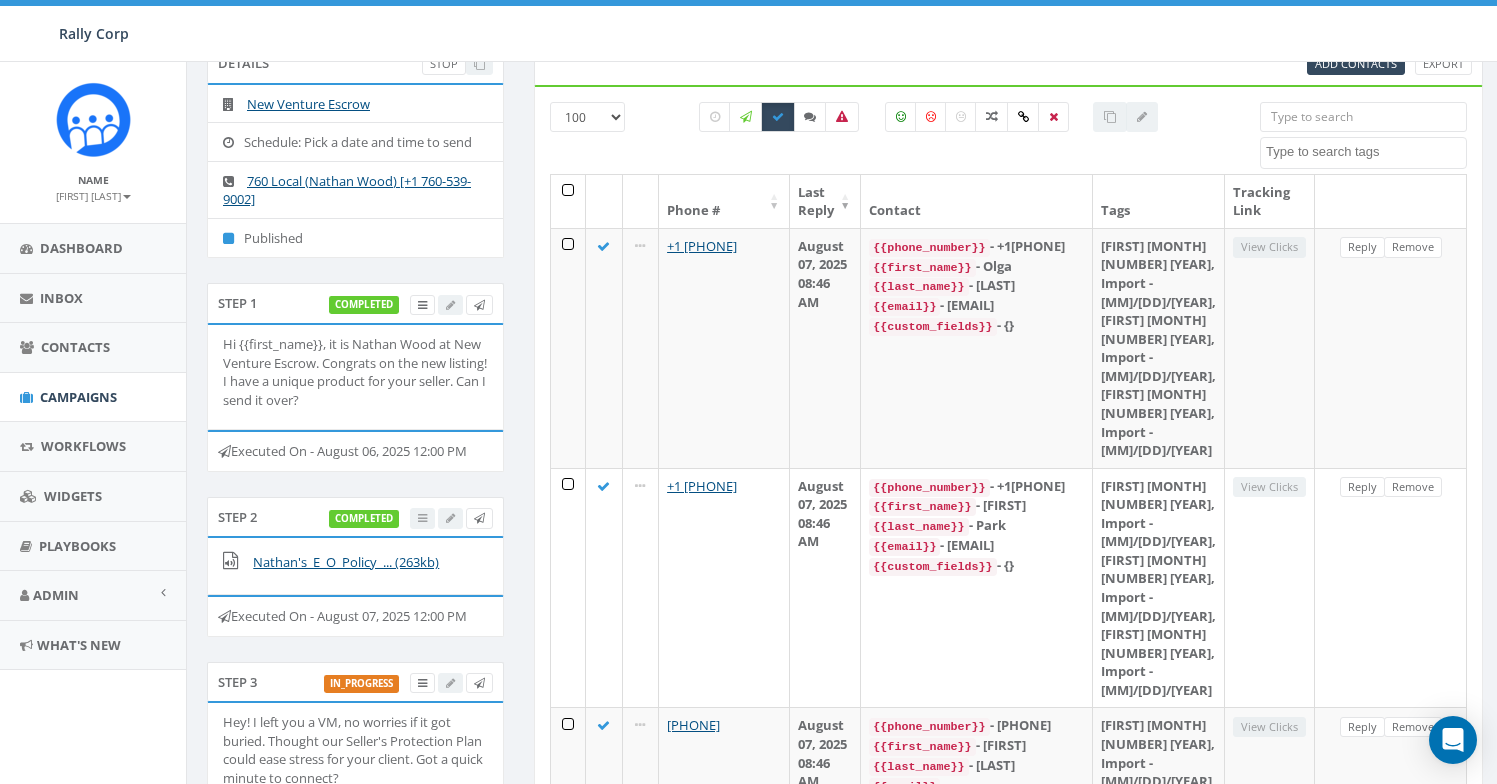 click on "25 50 100" at bounding box center (587, 117) 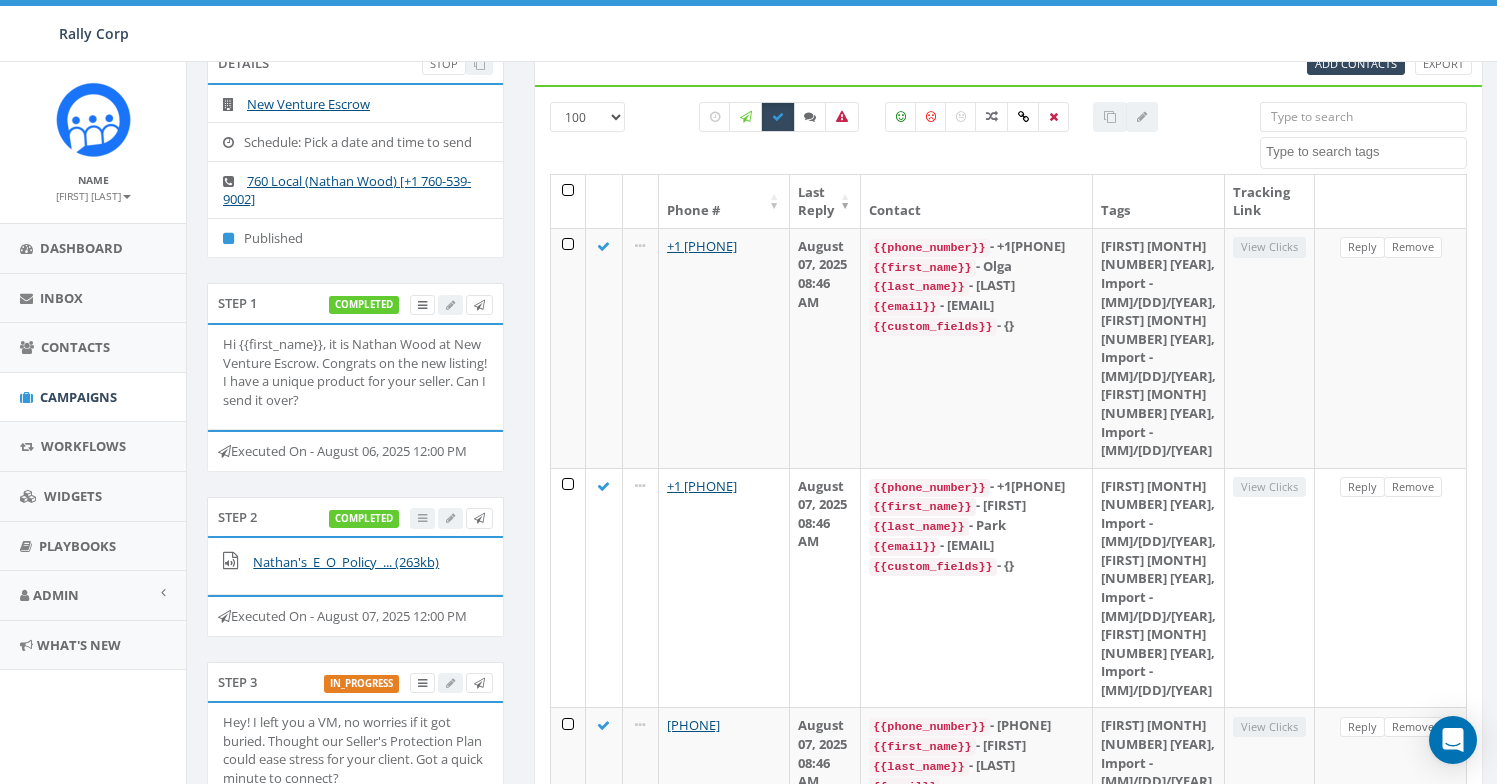 click on "All 0 contact(s) on current page All 308 contact(s) filtered" at bounding box center (929, 138) 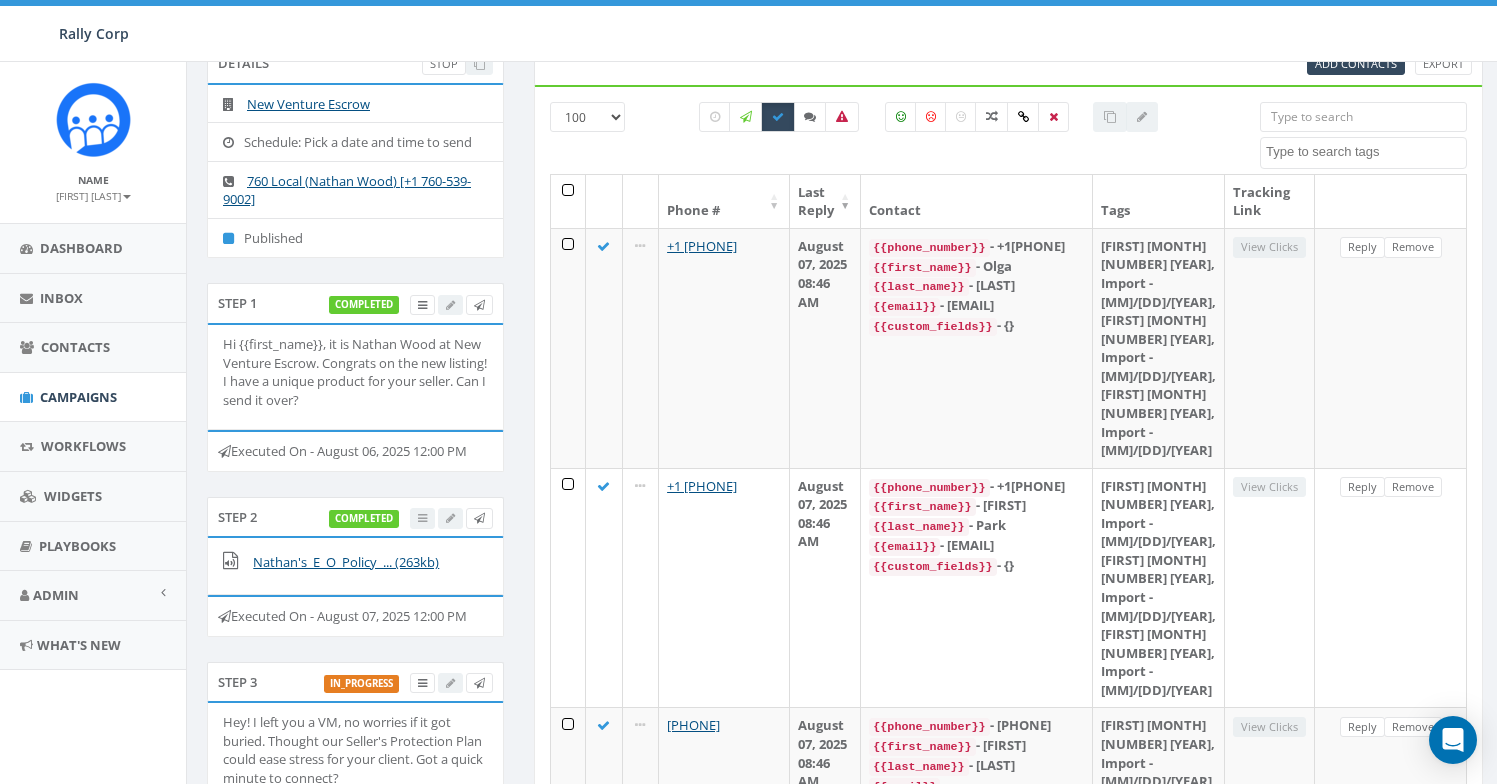 click on "25 50 100" at bounding box center (587, 117) 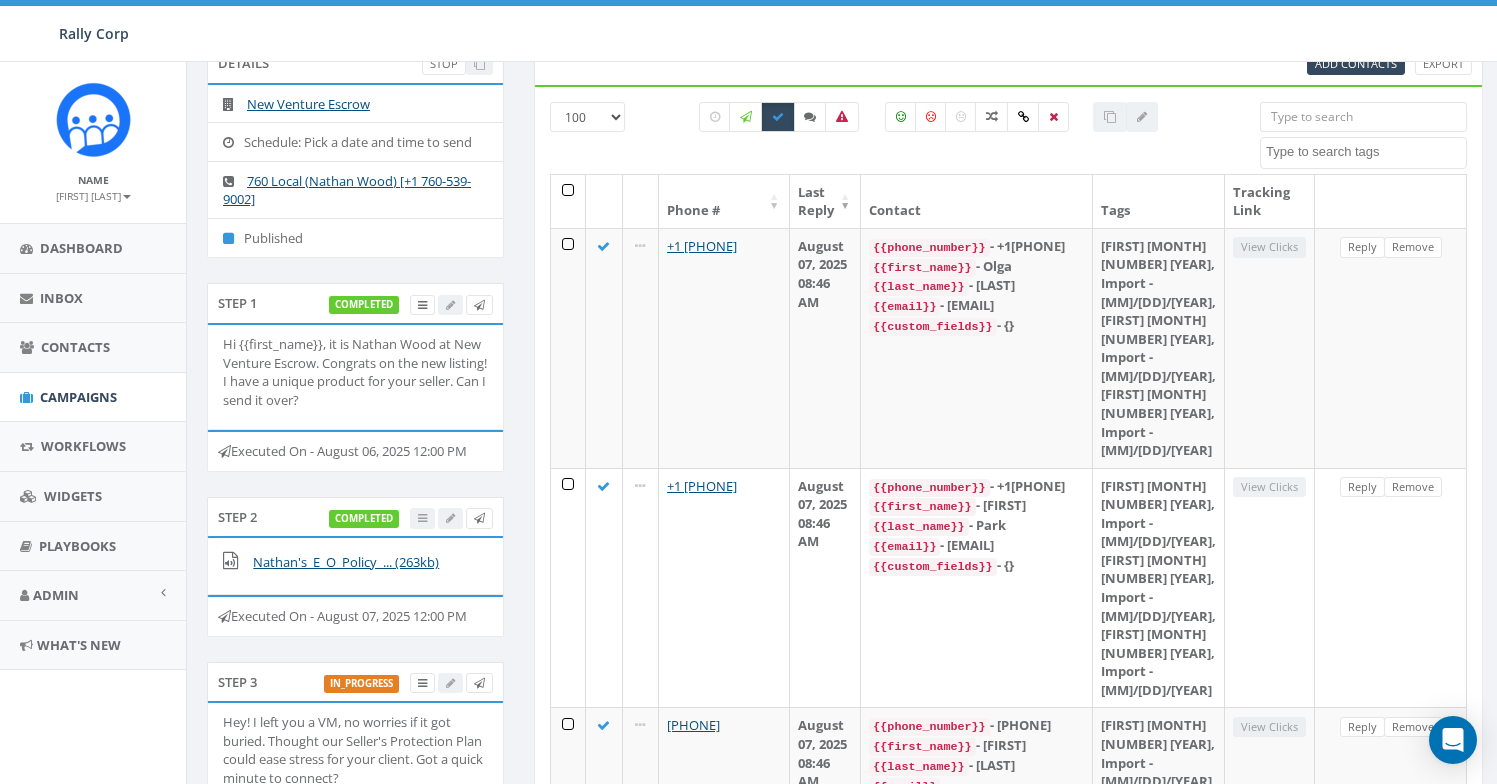 click on "All 0 contact(s) on current page All 308 contact(s) filtered" at bounding box center (929, 138) 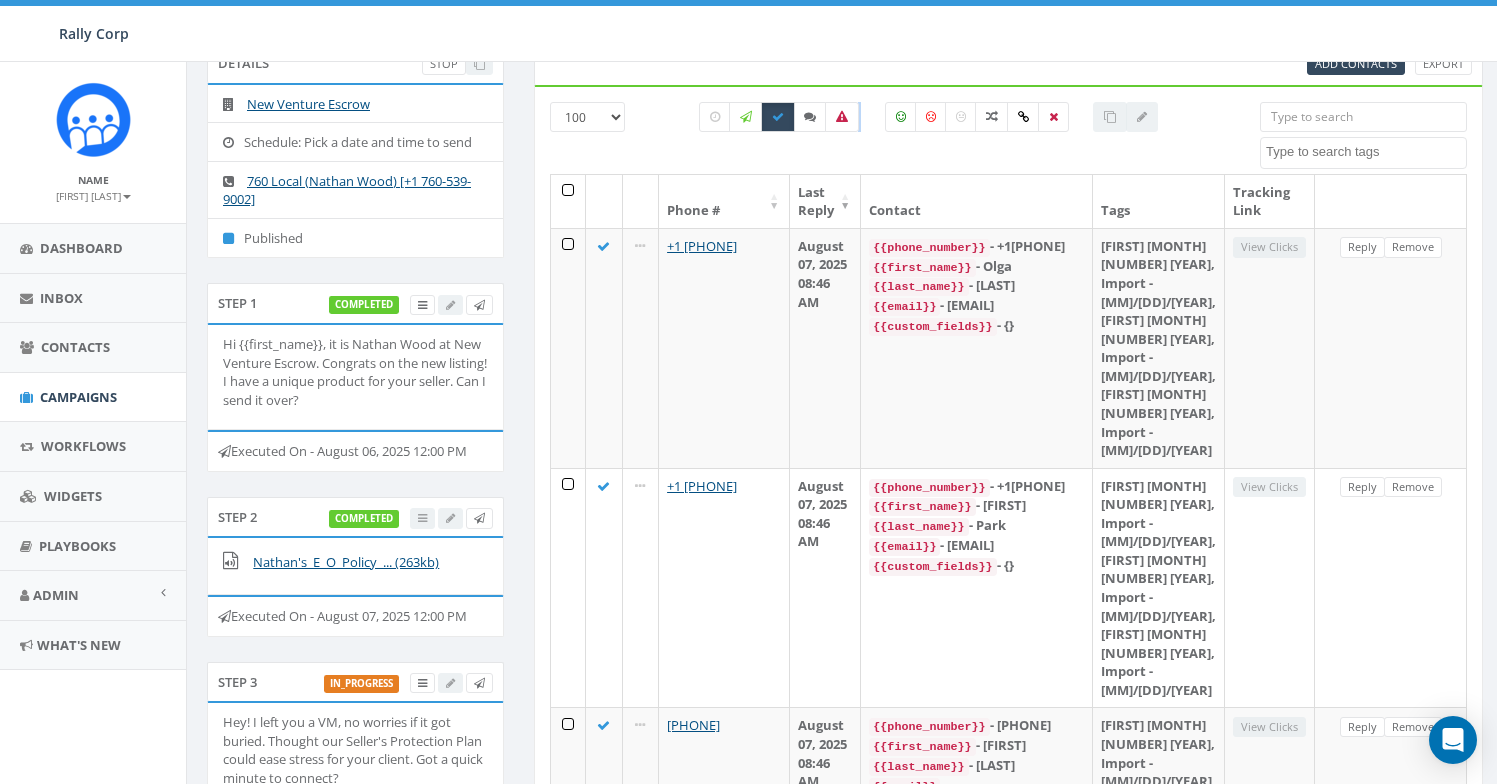 click on "All 0 contact(s) on current page All 308 contact(s) filtered" at bounding box center [929, 138] 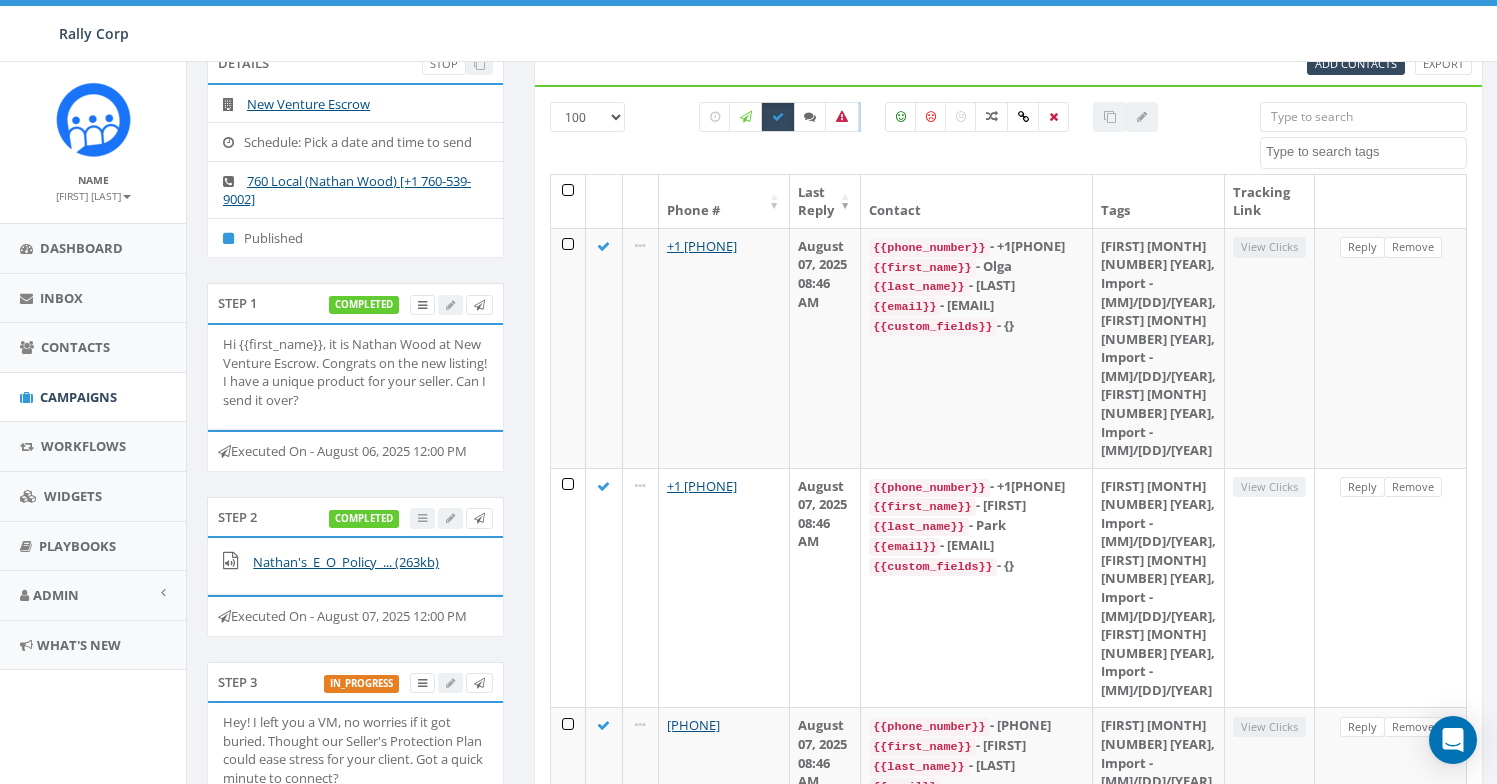 click on "25 50 100" at bounding box center [587, 117] 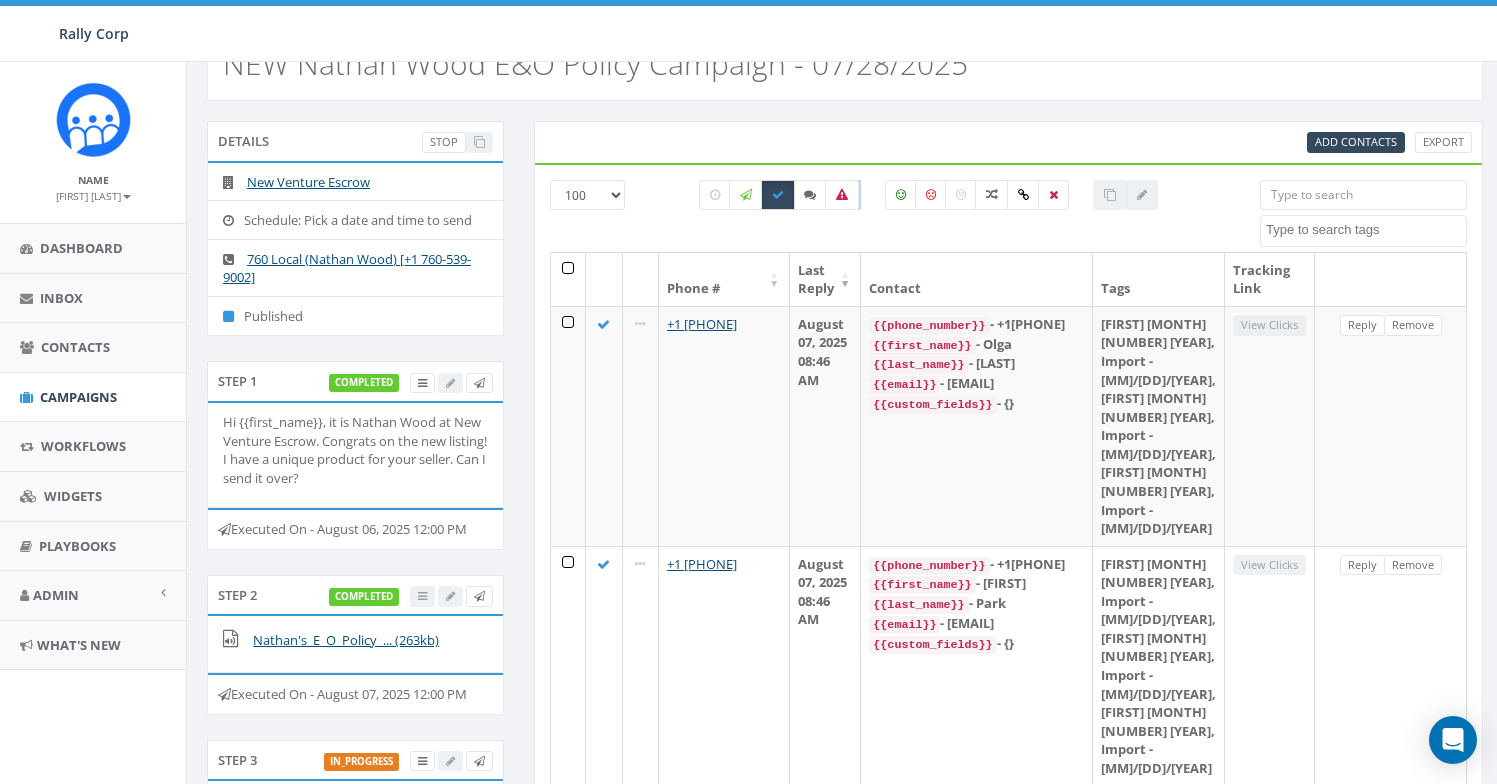 scroll, scrollTop: 0, scrollLeft: 0, axis: both 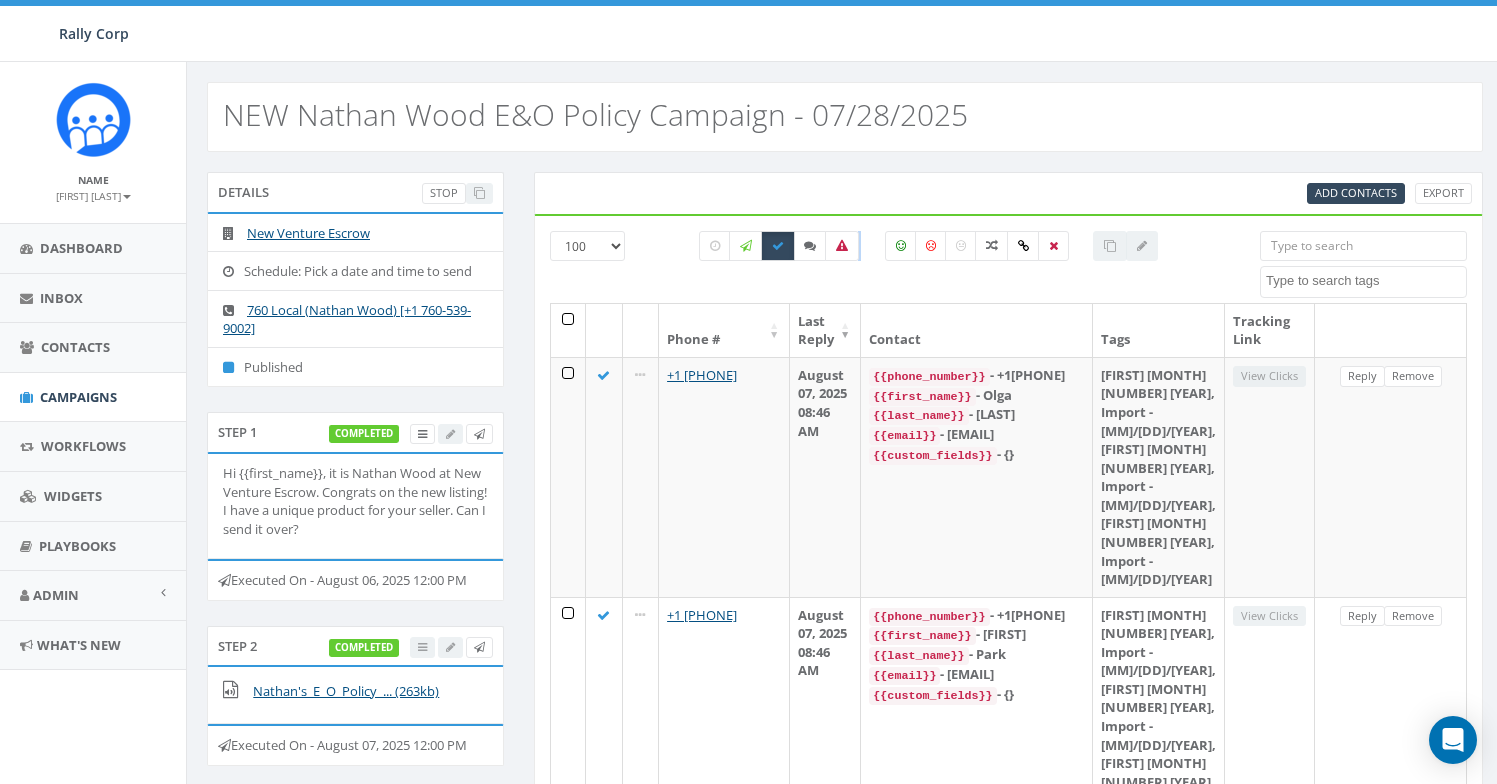 click on "25 50 100" at bounding box center (587, 246) 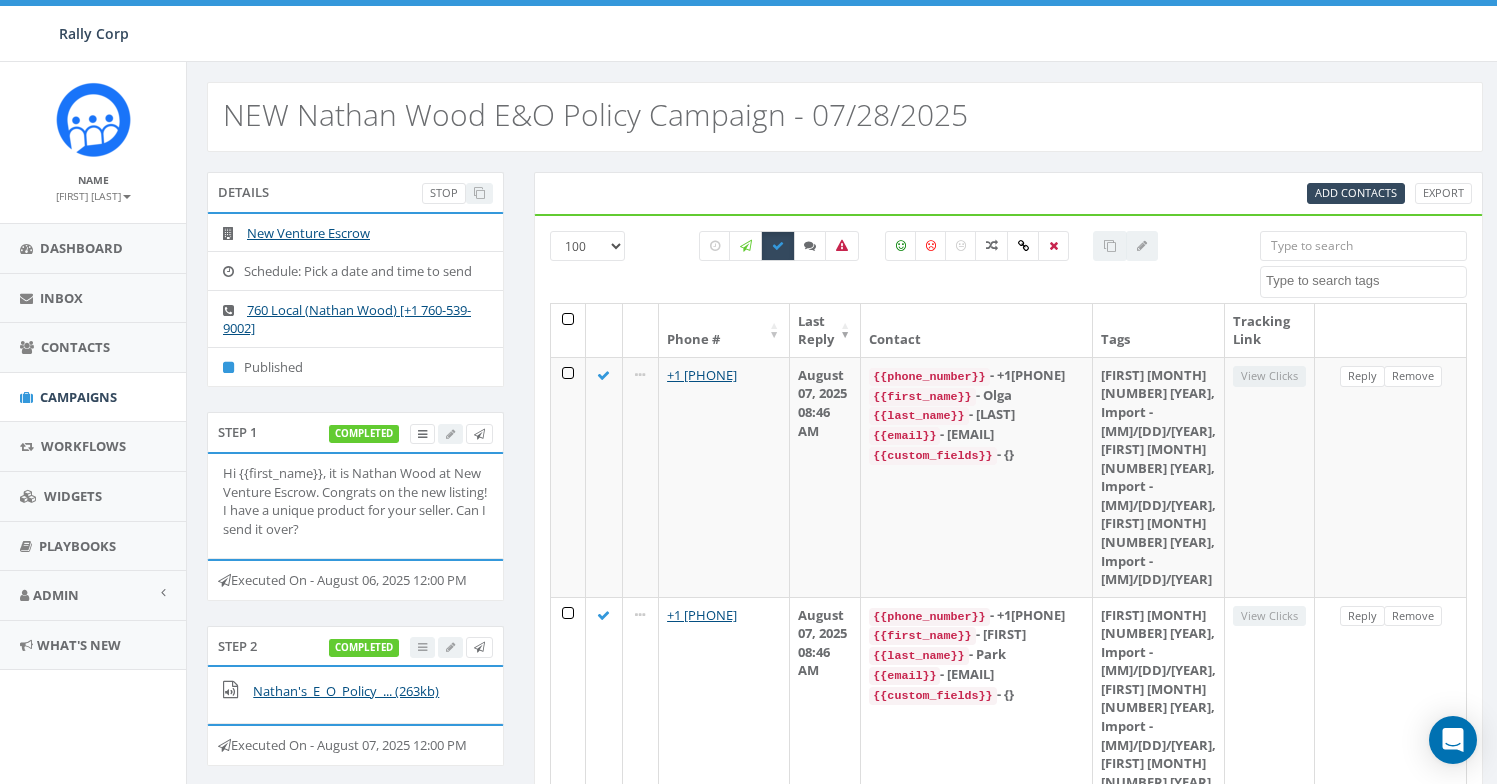 click on "All 0 contact(s) on current page All 308 contact(s) filtered" at bounding box center [929, 267] 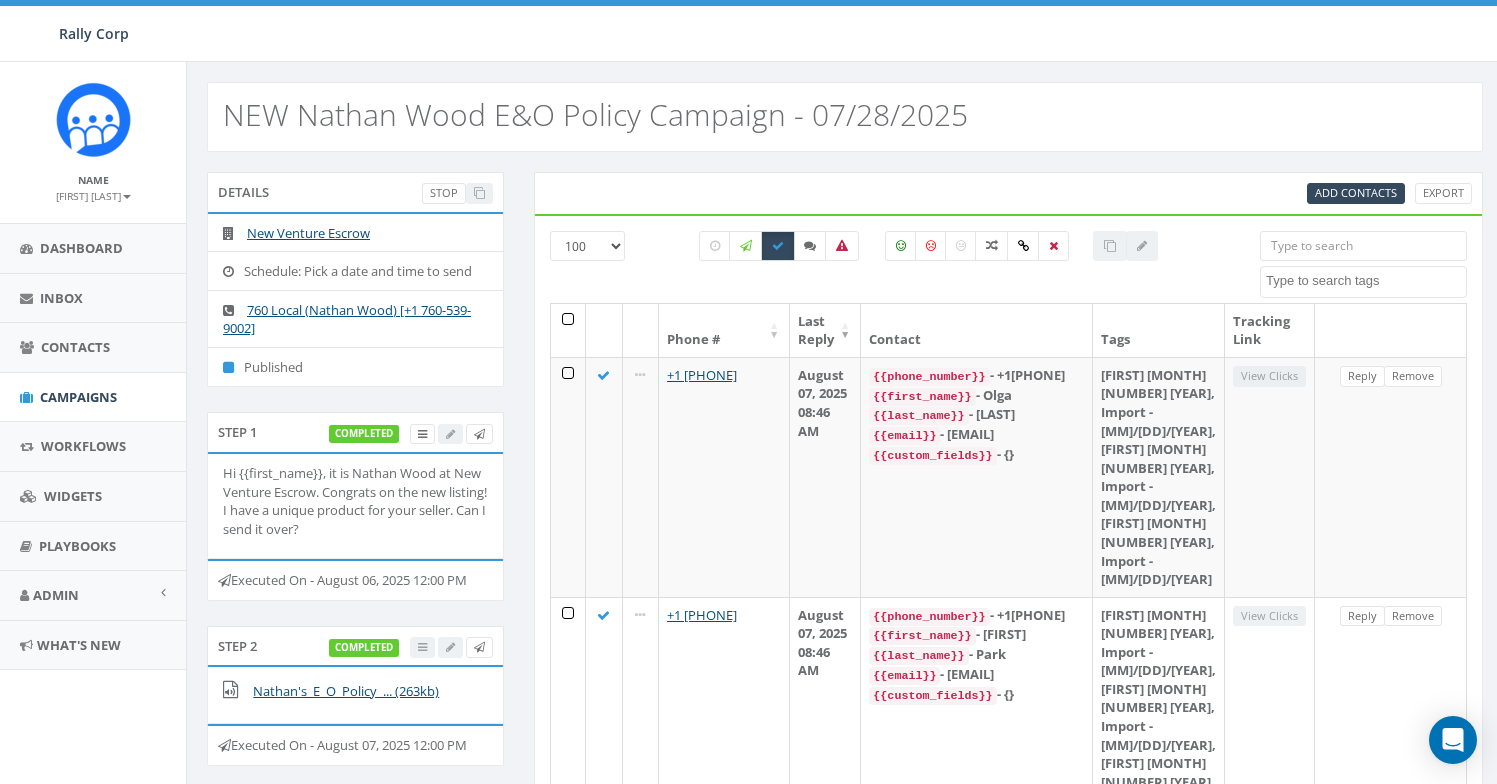 click on "25 50 100" at bounding box center (587, 246) 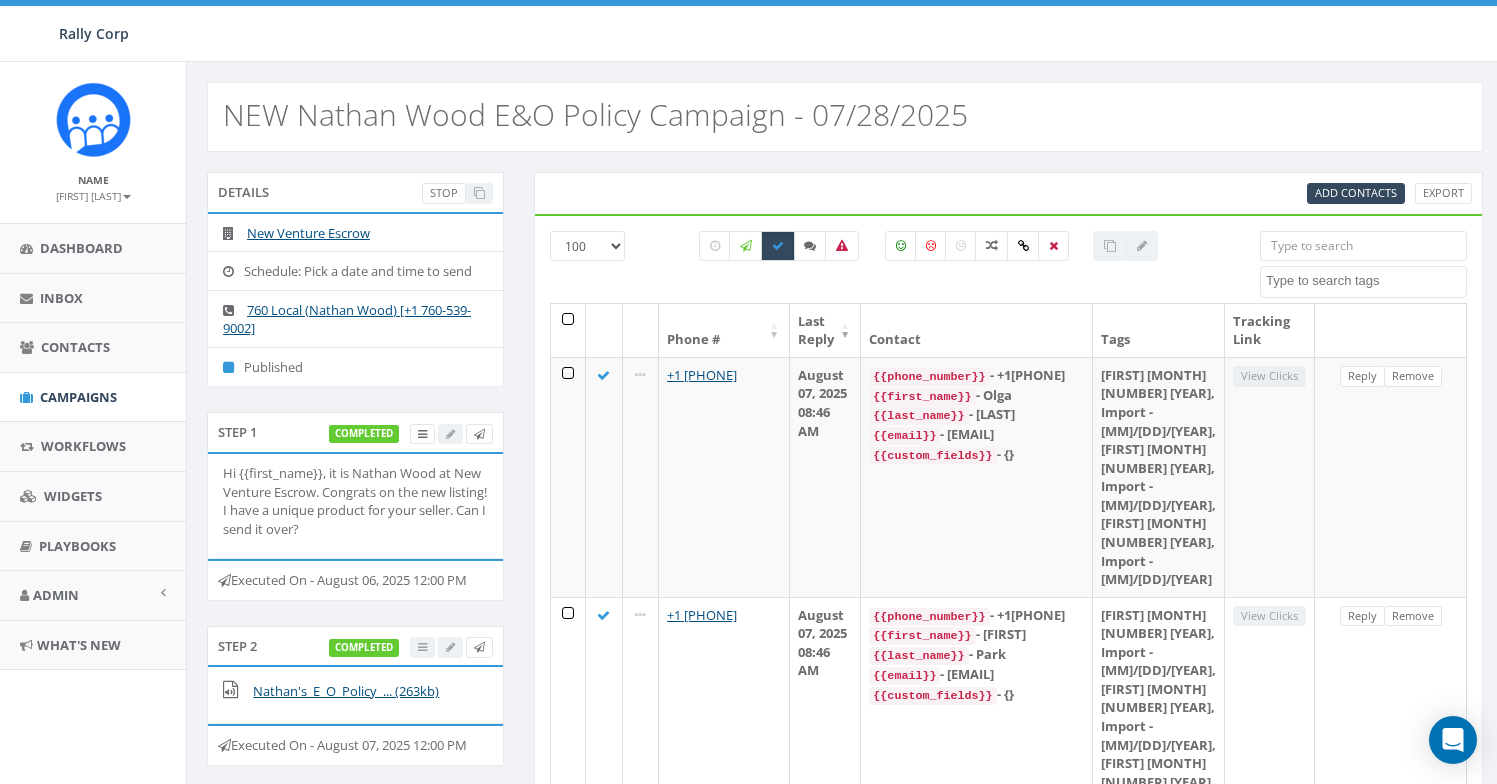 select on "25" 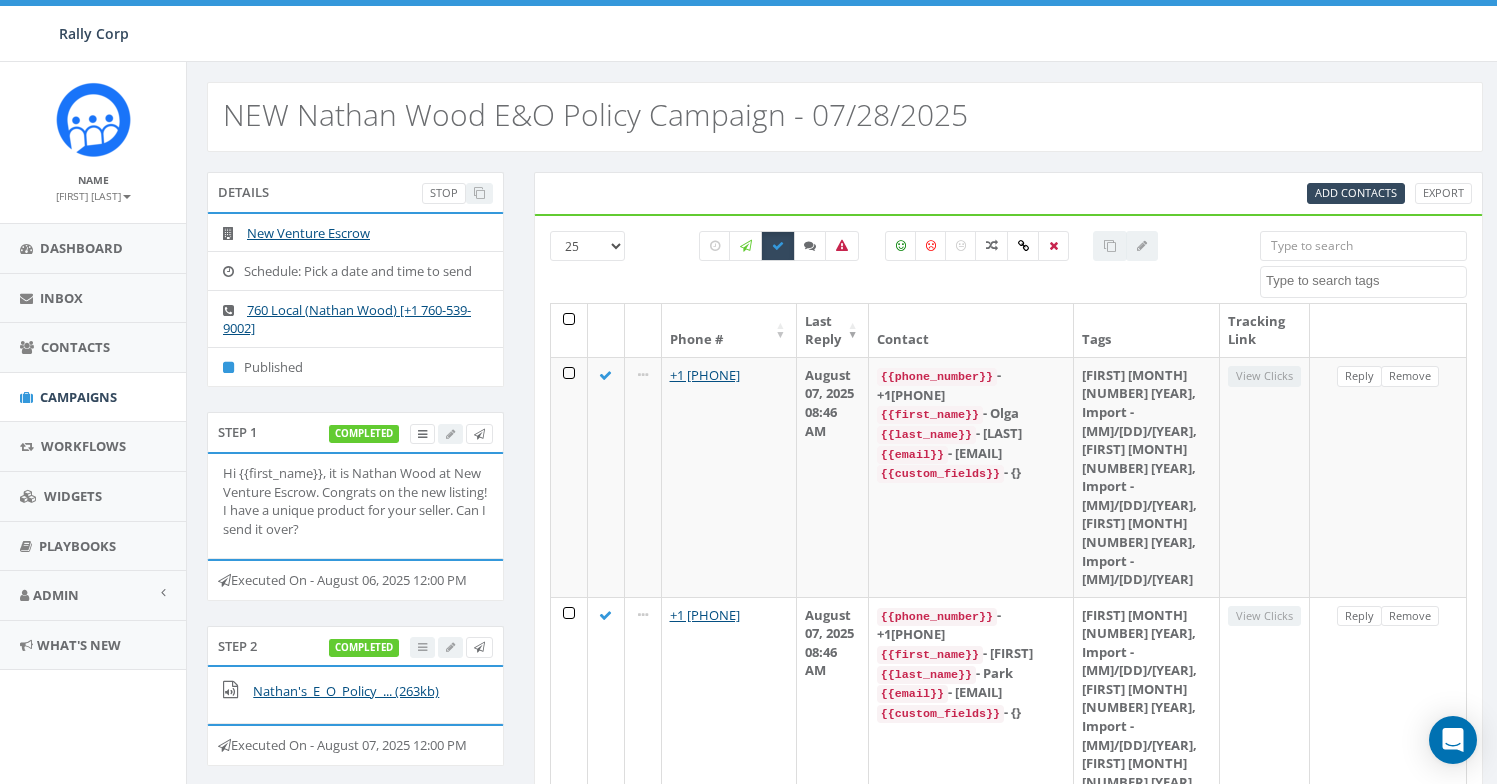 click on "25 50 100" at bounding box center (587, 246) 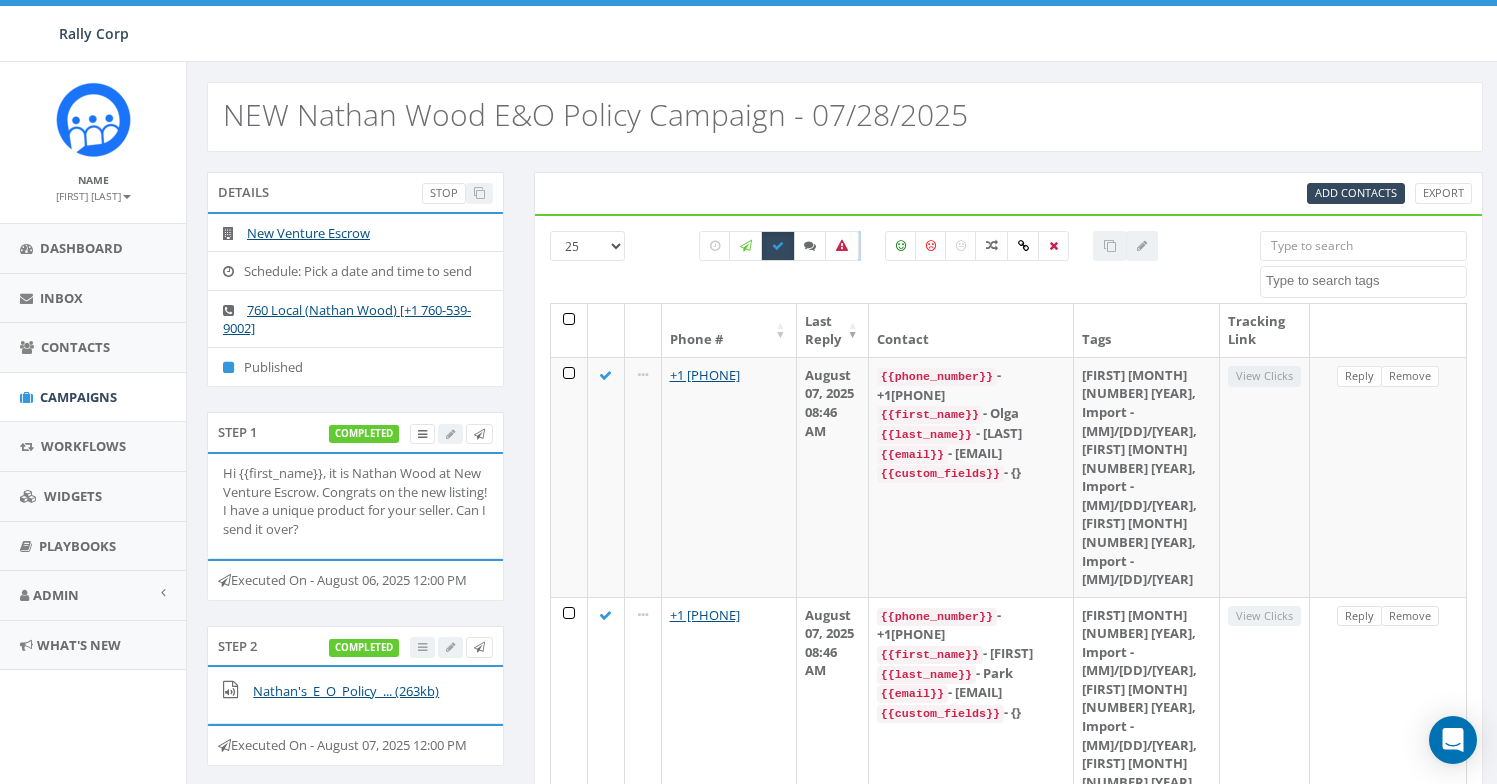 click on "All 0 contact(s) on current page All 308 contact(s) filtered" at bounding box center (929, 267) 